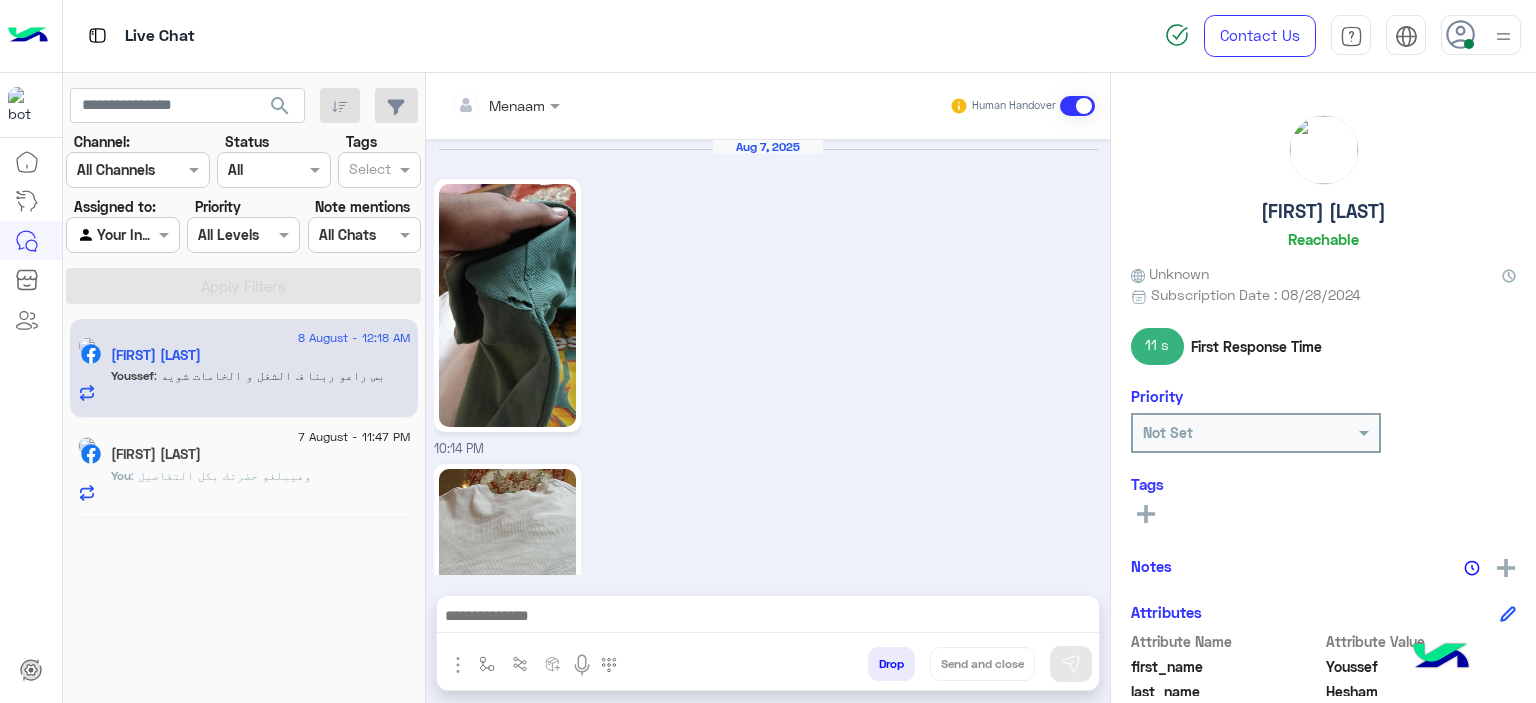 scroll, scrollTop: 0, scrollLeft: 0, axis: both 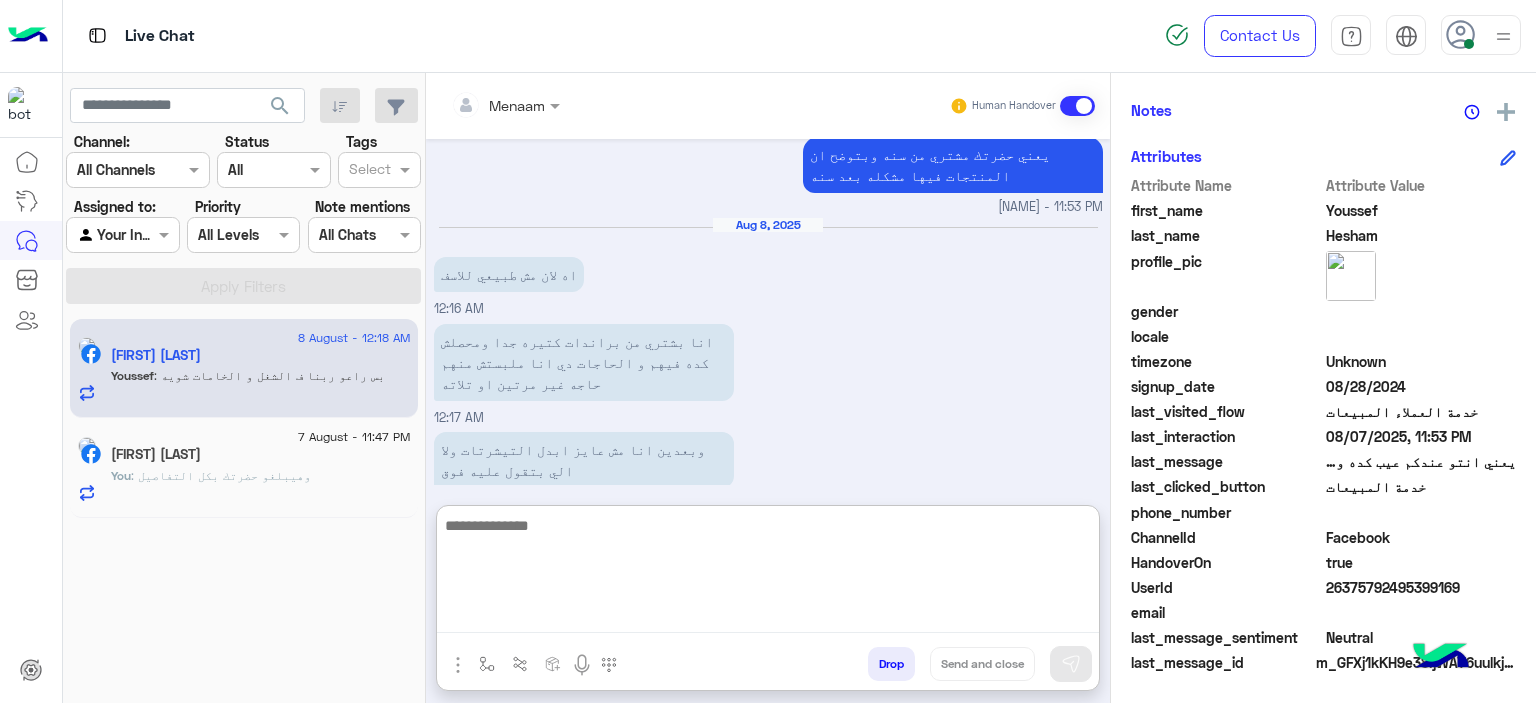 click at bounding box center (768, 573) 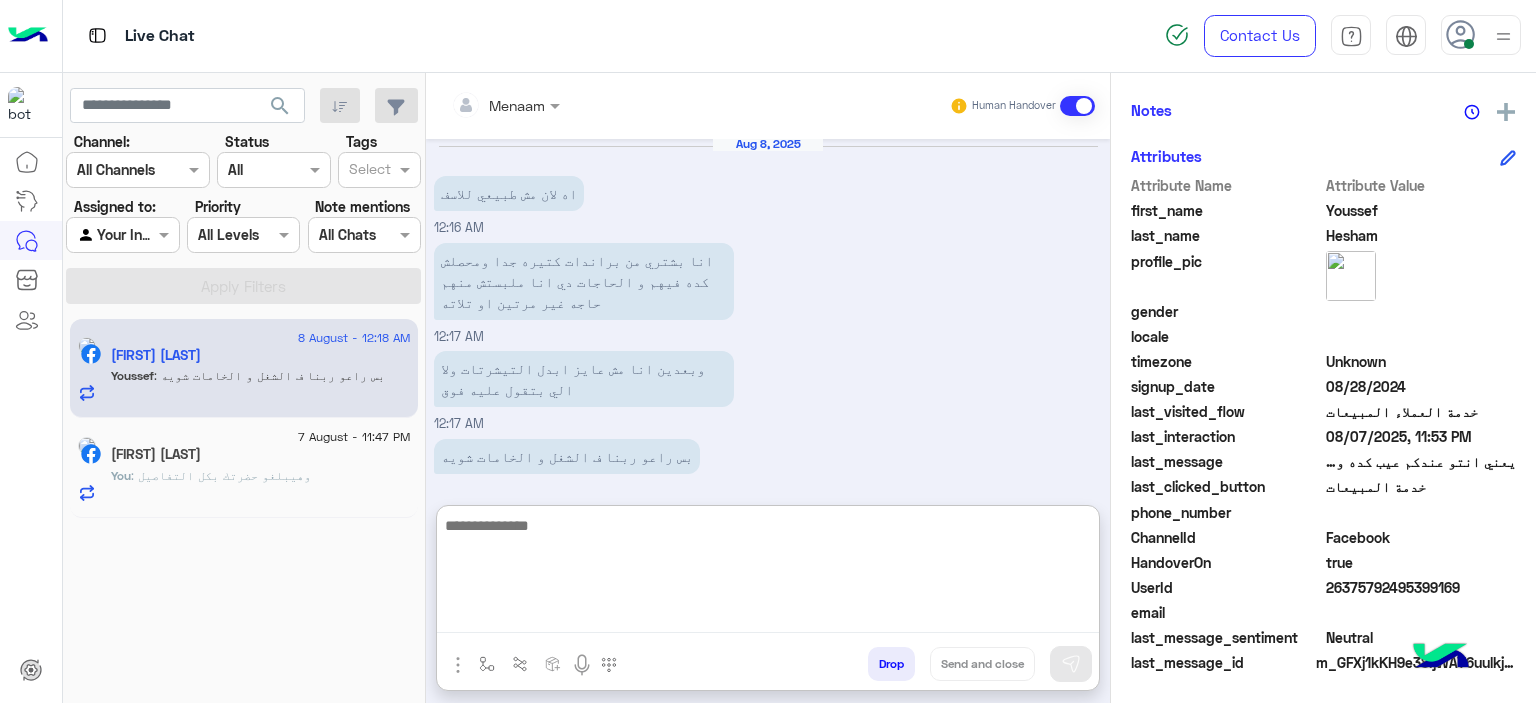 scroll, scrollTop: 3338, scrollLeft: 0, axis: vertical 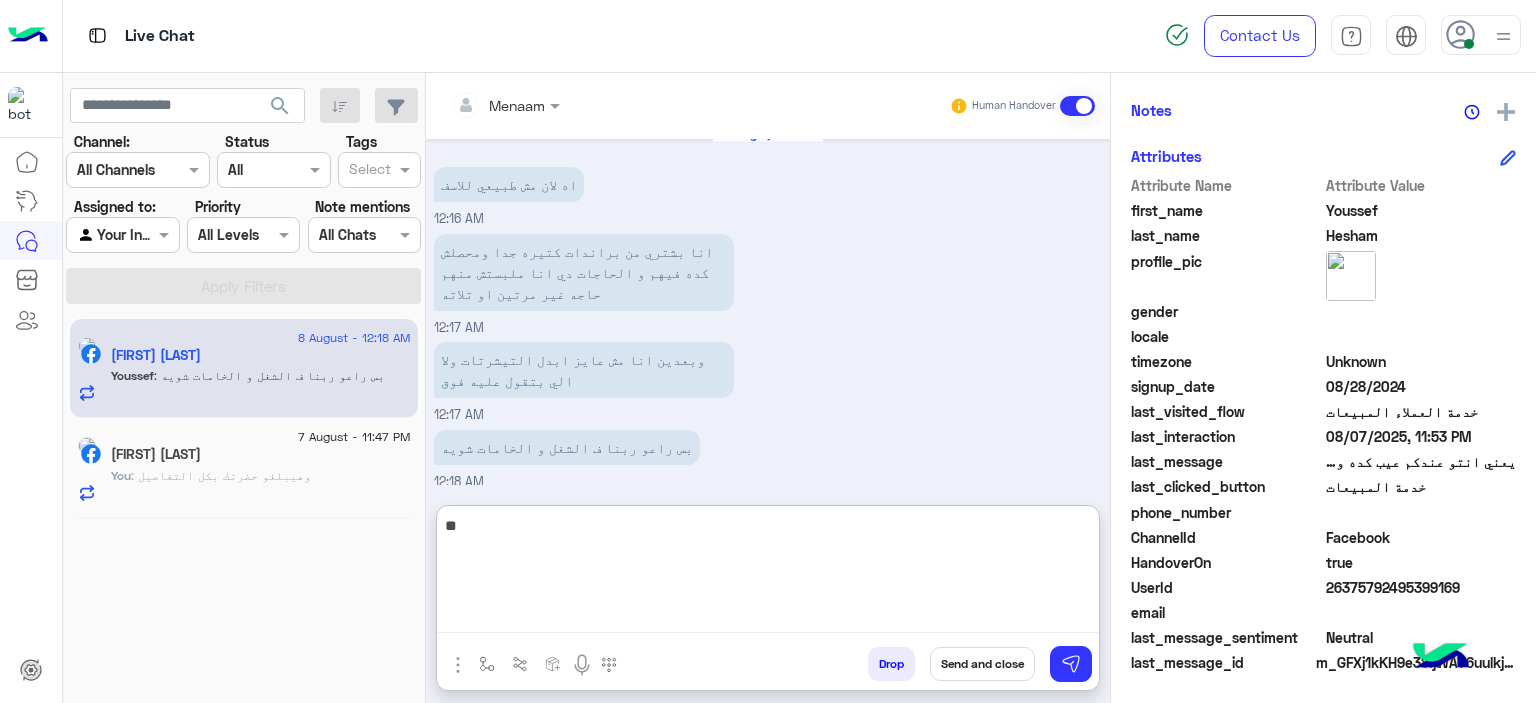 type on "*" 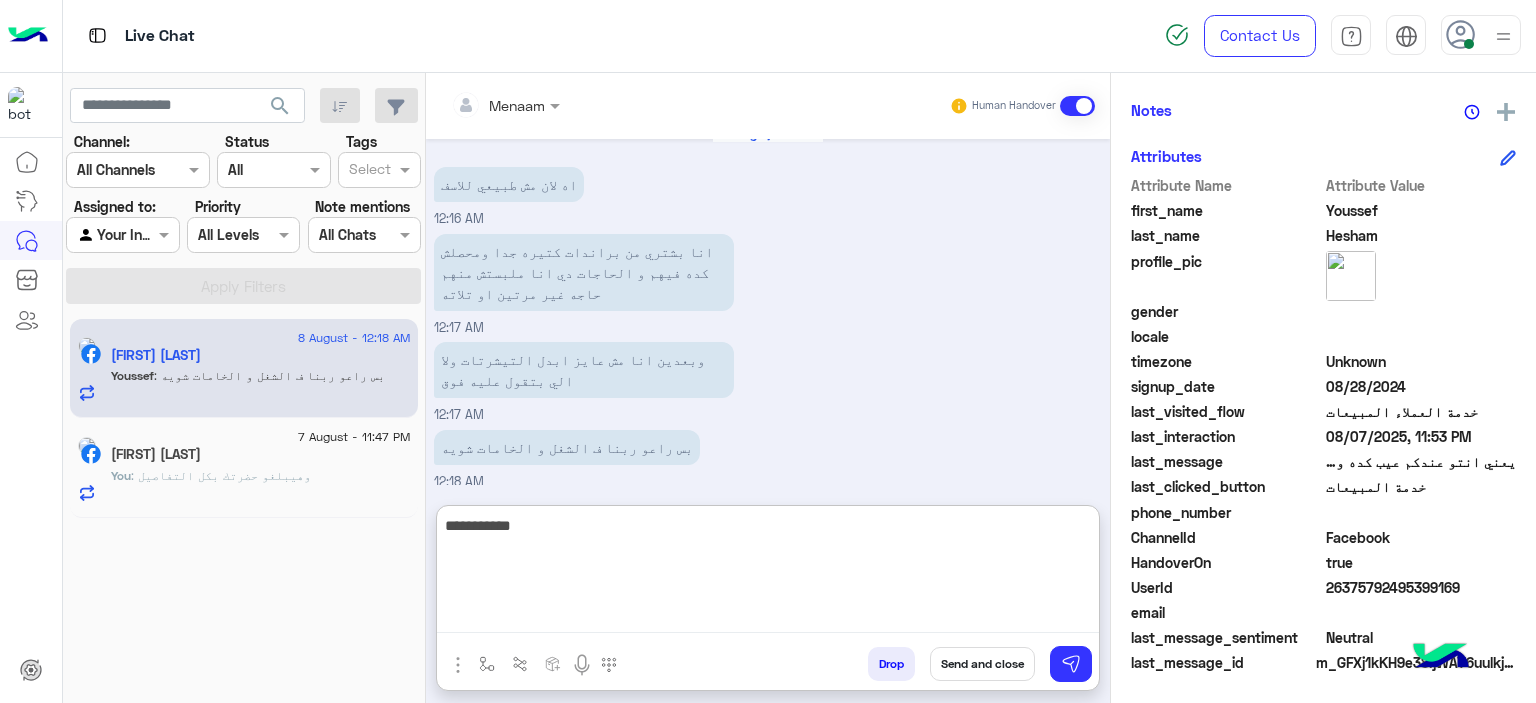 type on "**********" 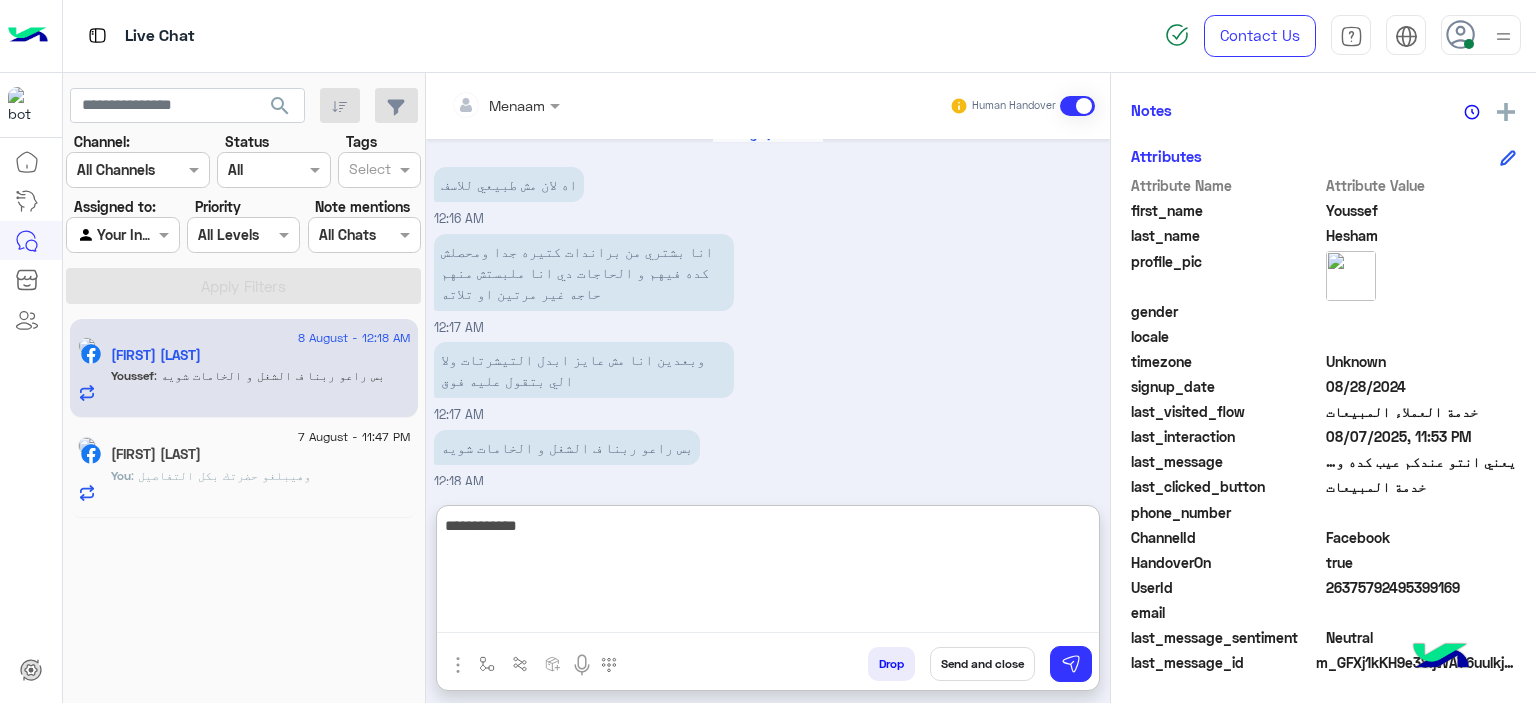 type 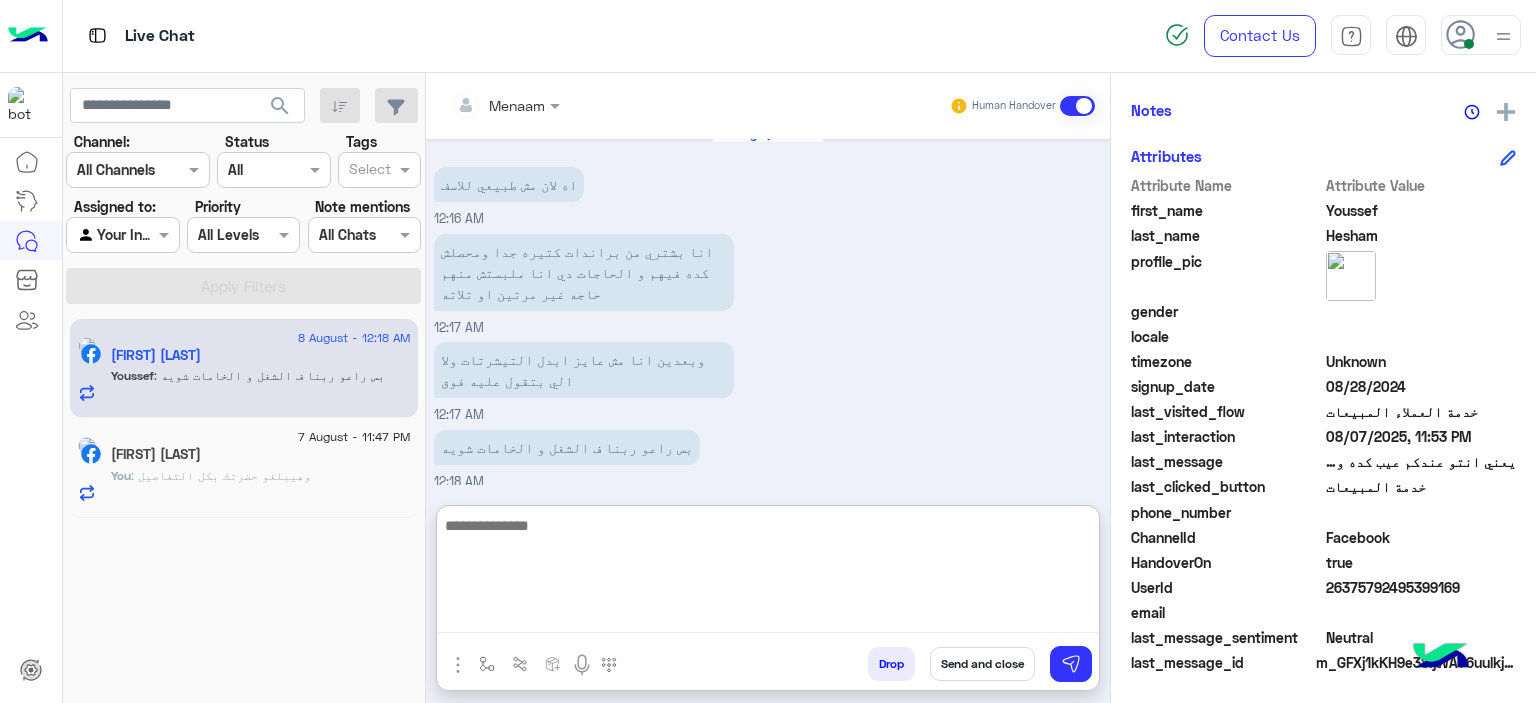 scroll, scrollTop: 3401, scrollLeft: 0, axis: vertical 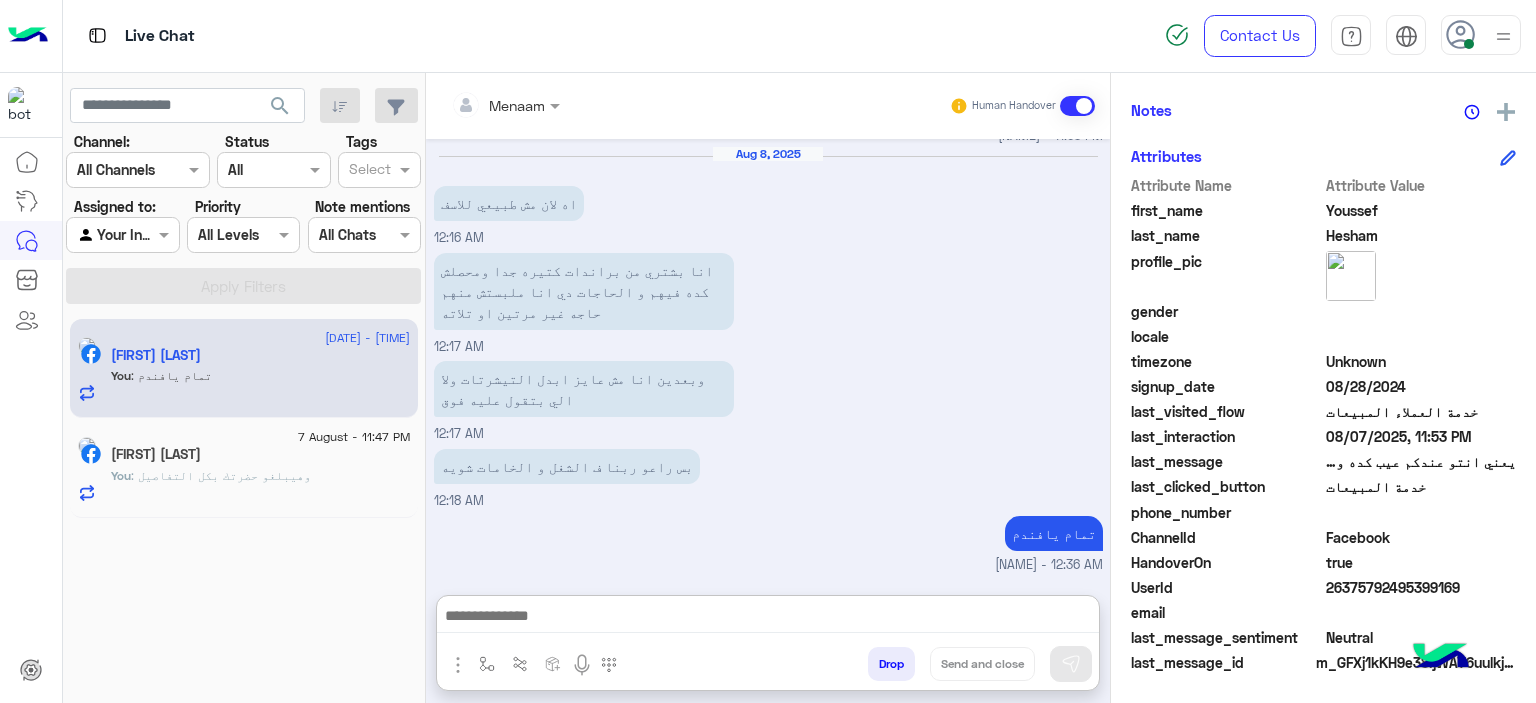 click on "Mohamed Shaban" 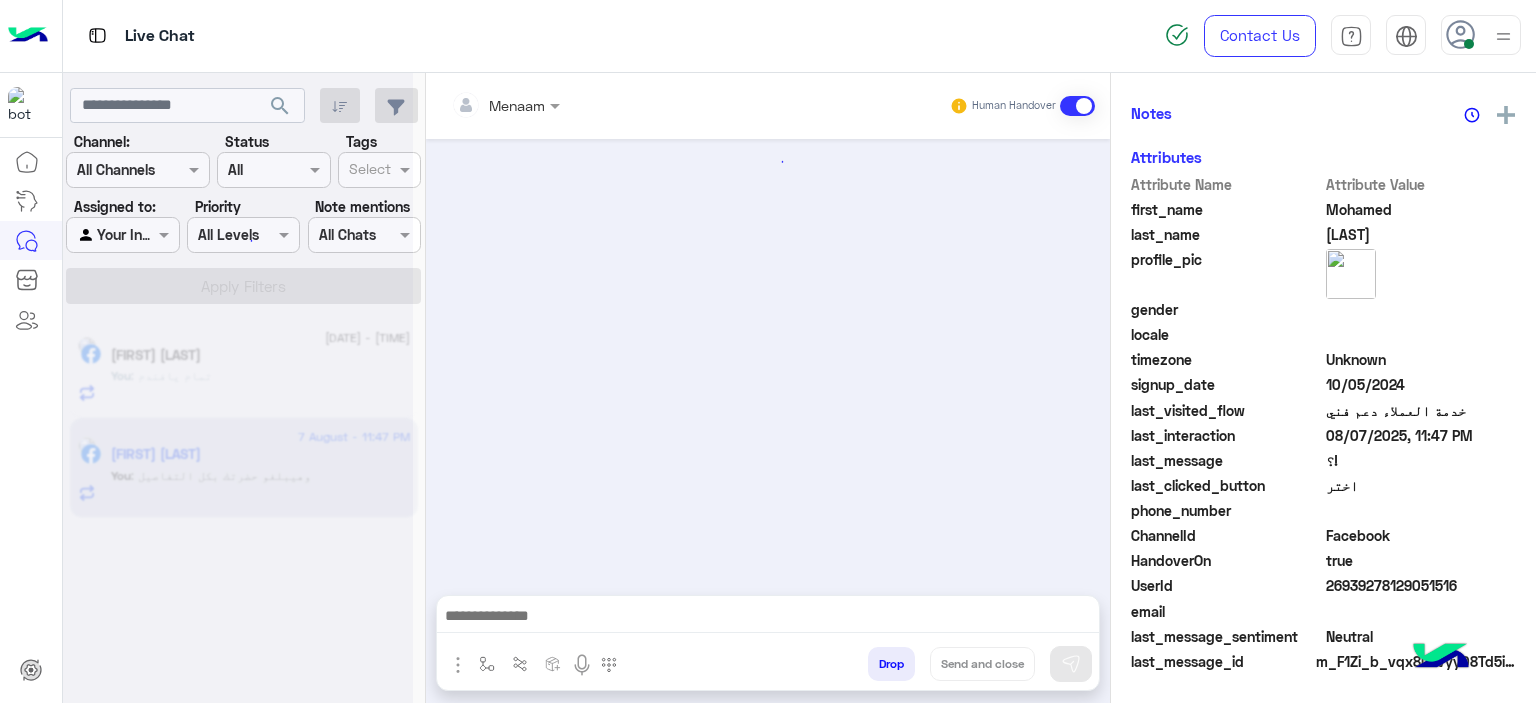 scroll, scrollTop: 452, scrollLeft: 0, axis: vertical 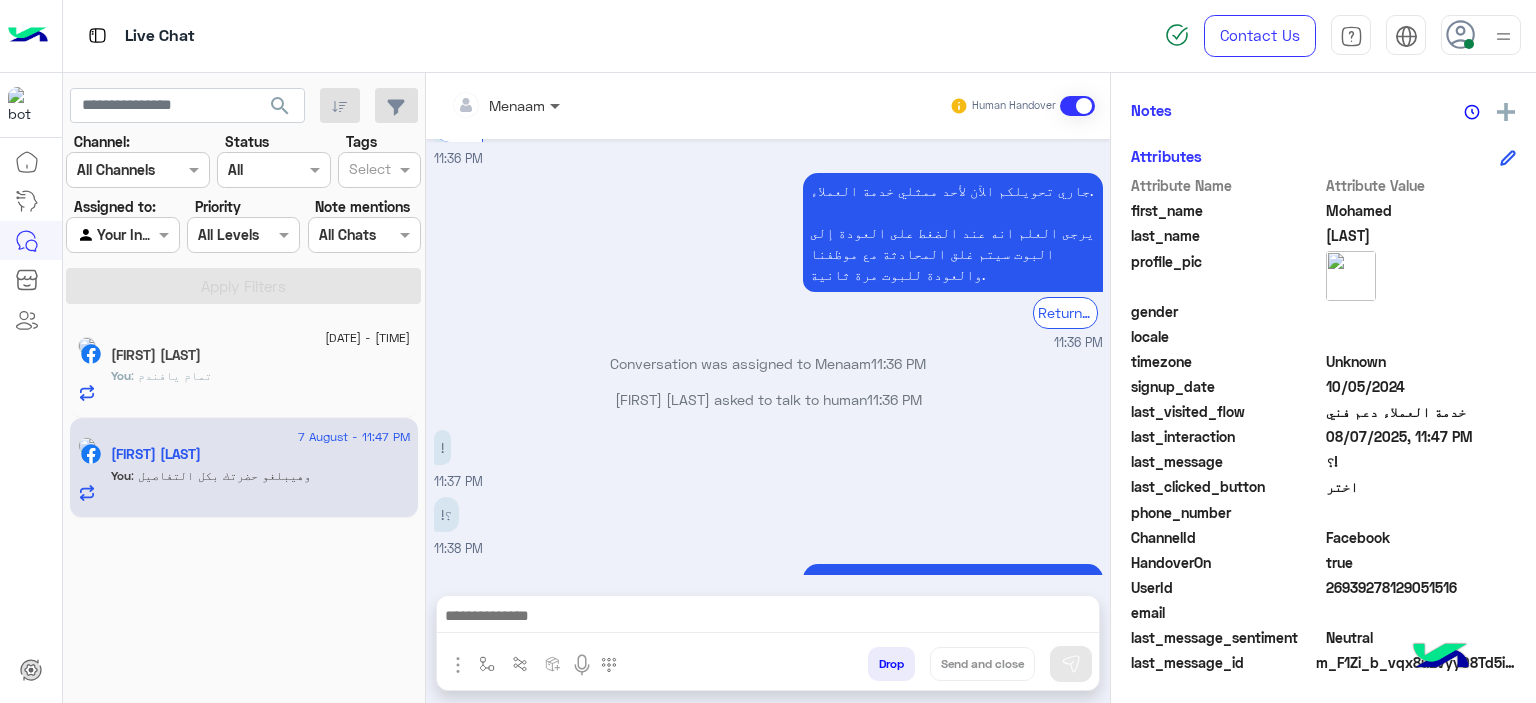 click at bounding box center (557, 105) 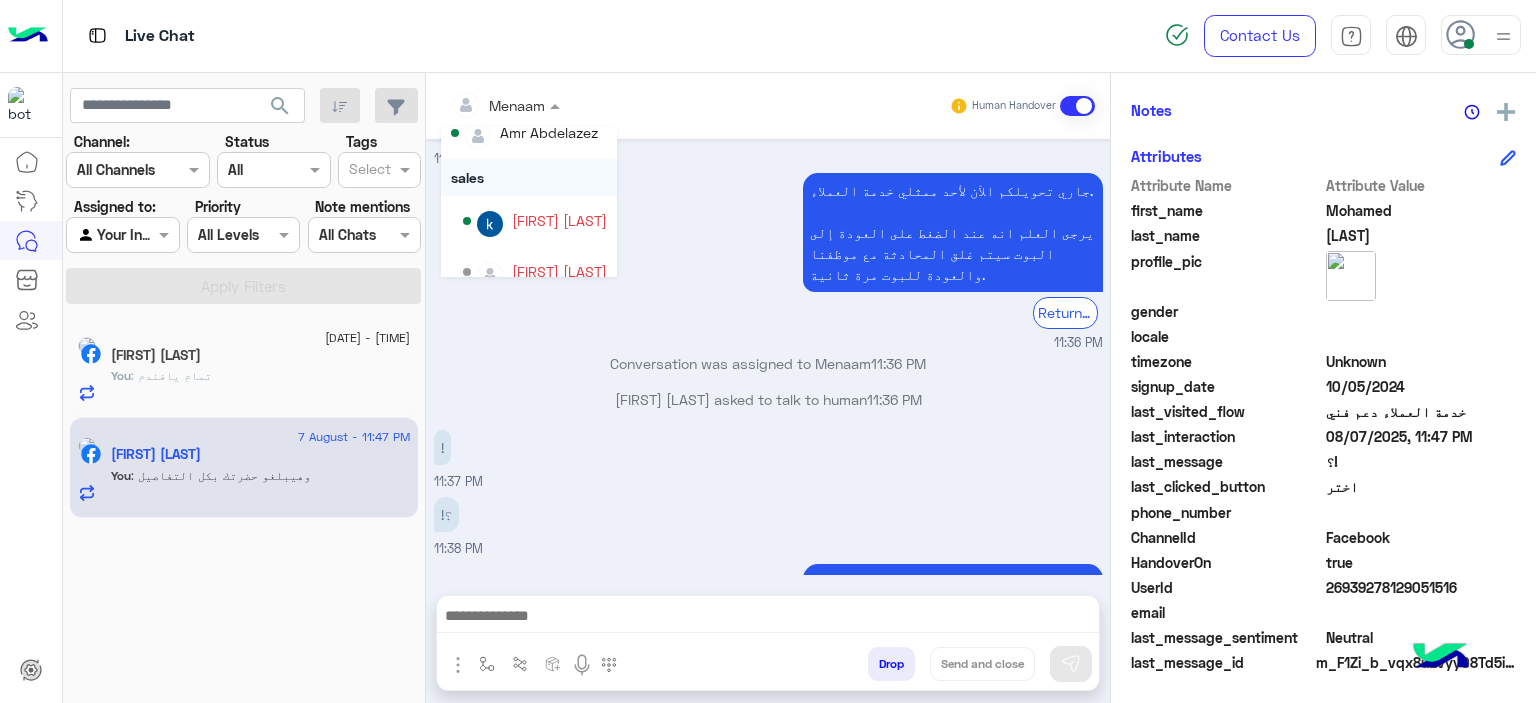 scroll, scrollTop: 100, scrollLeft: 0, axis: vertical 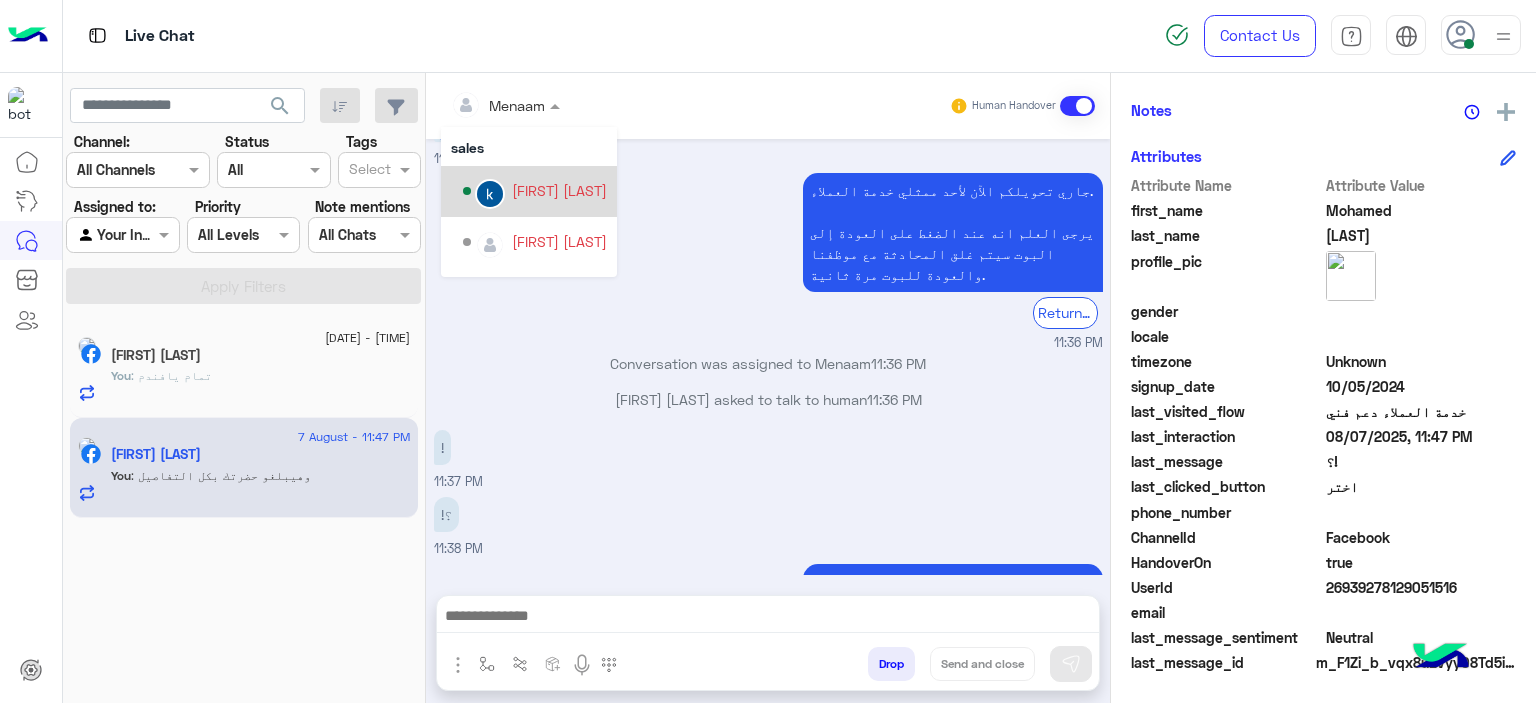 click on "khaled mohamed" at bounding box center [535, 191] 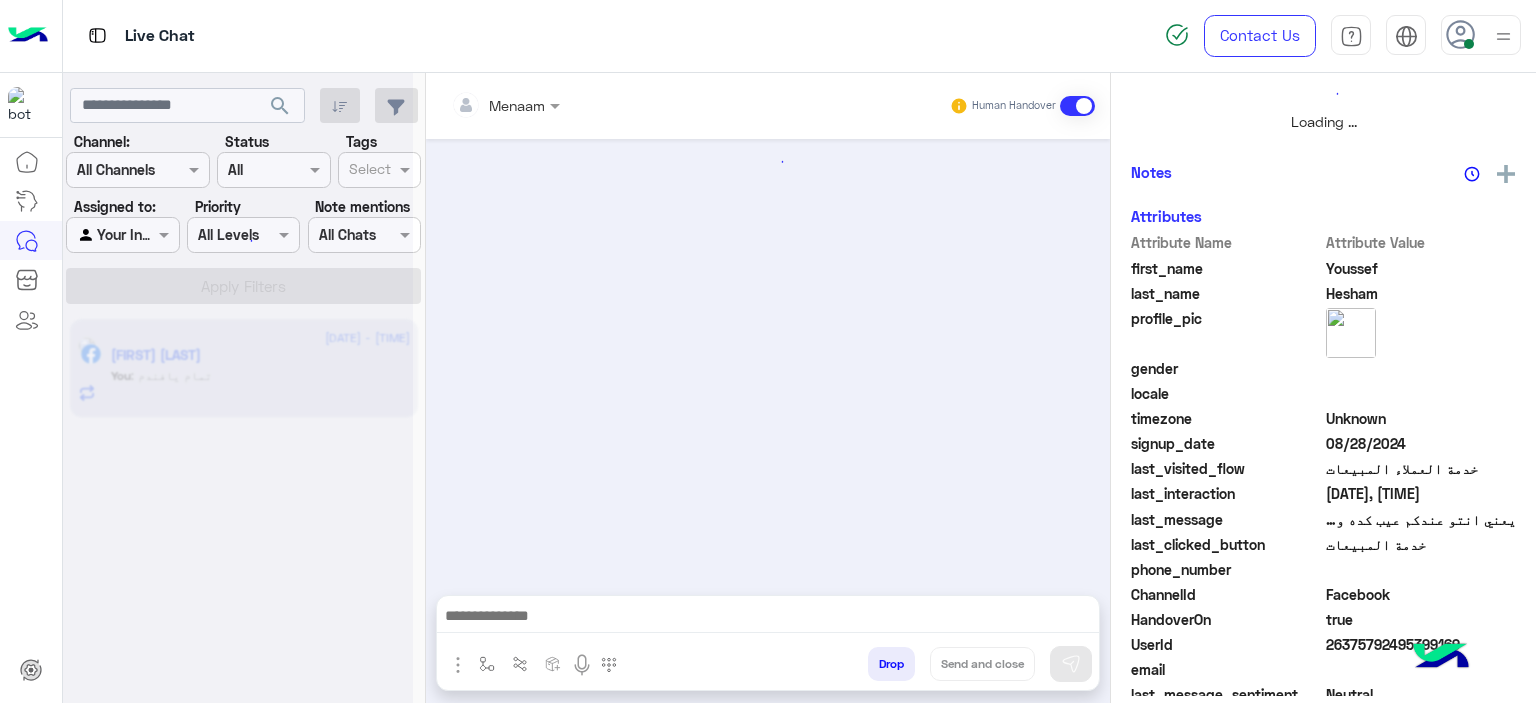 scroll, scrollTop: 514, scrollLeft: 0, axis: vertical 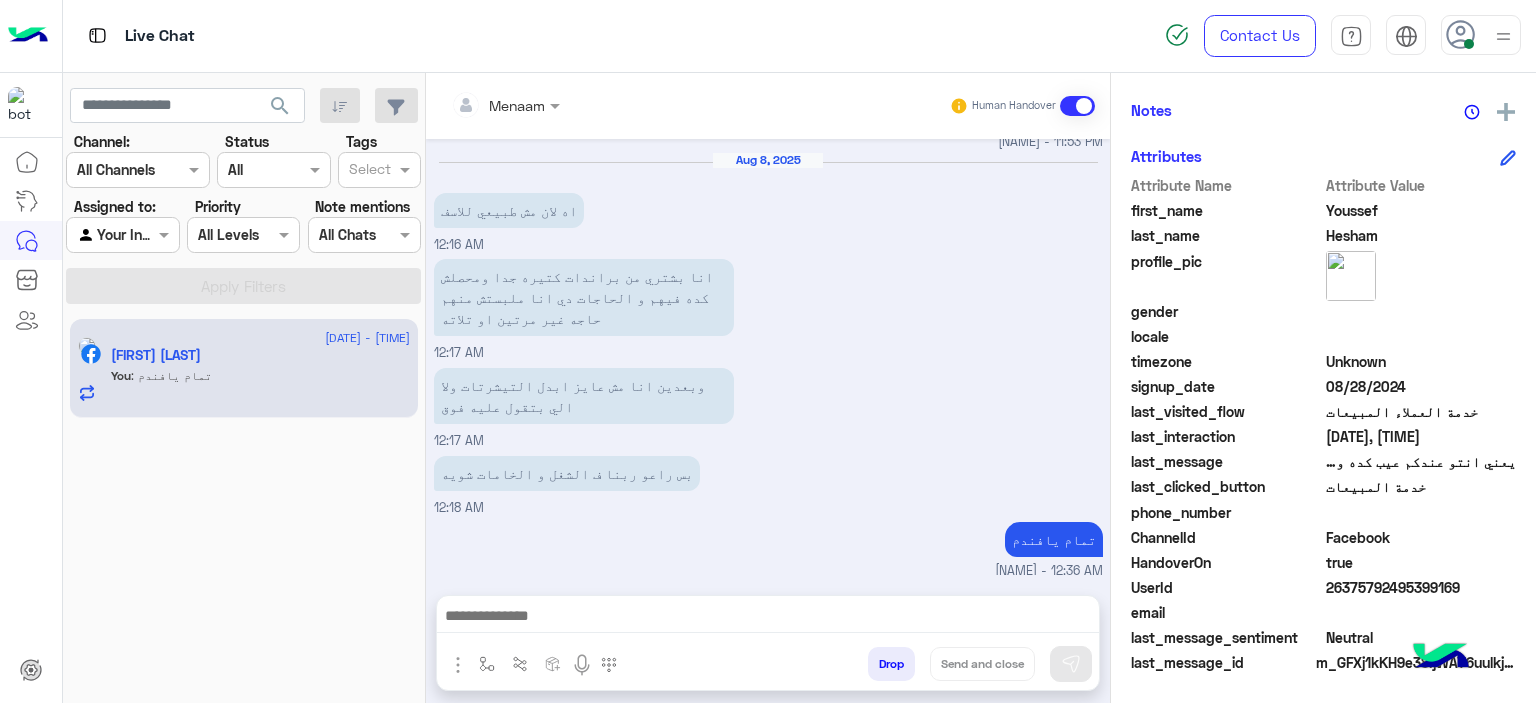 click on "Drop" at bounding box center (891, 664) 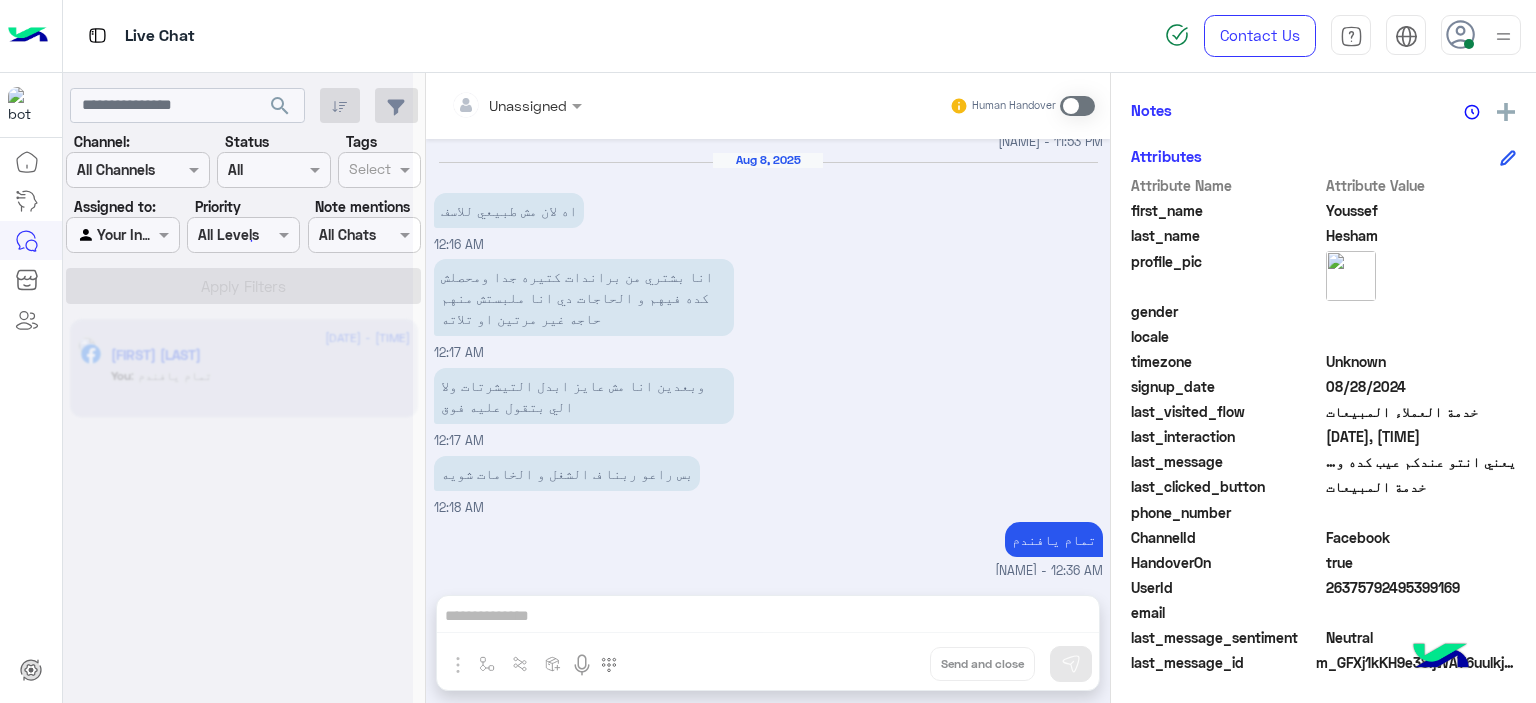 scroll, scrollTop: 1925, scrollLeft: 0, axis: vertical 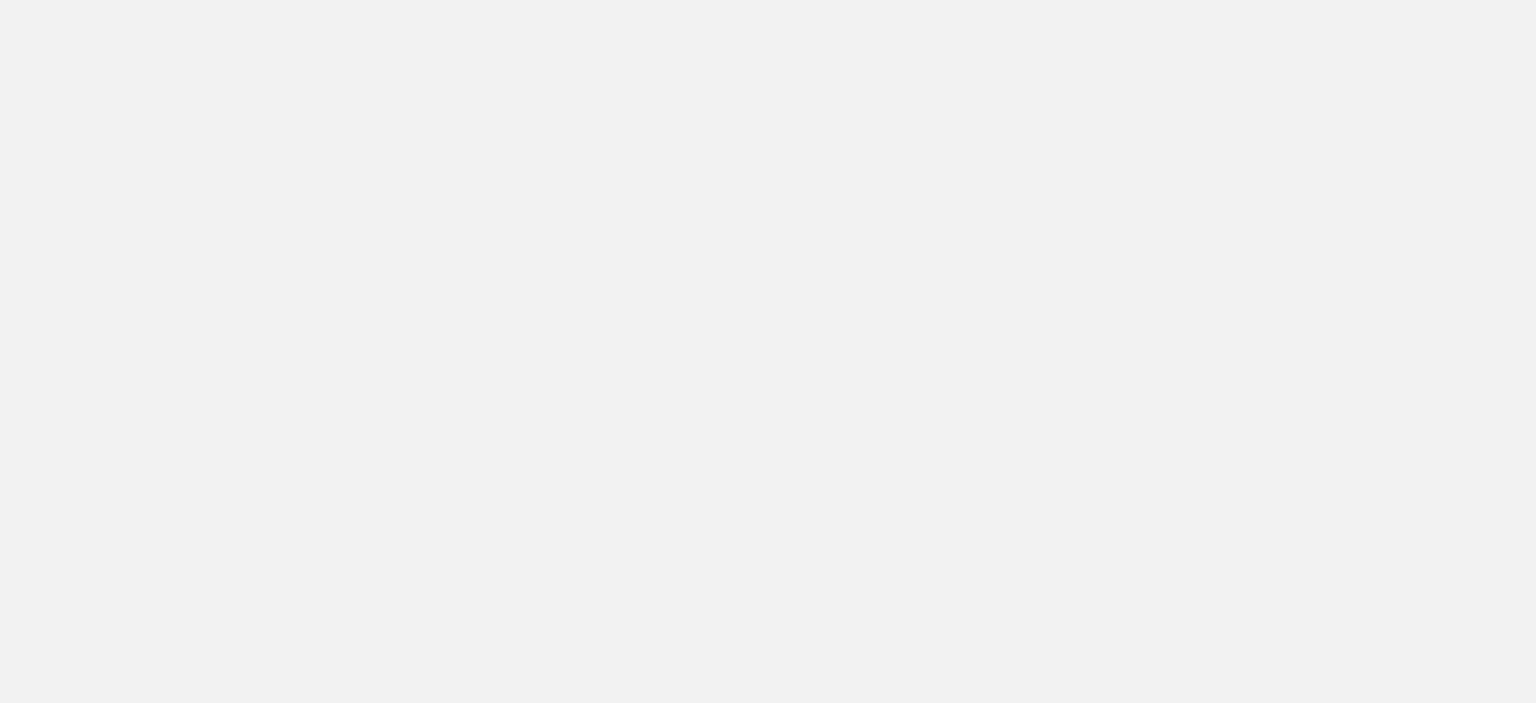 click at bounding box center [768, 351] 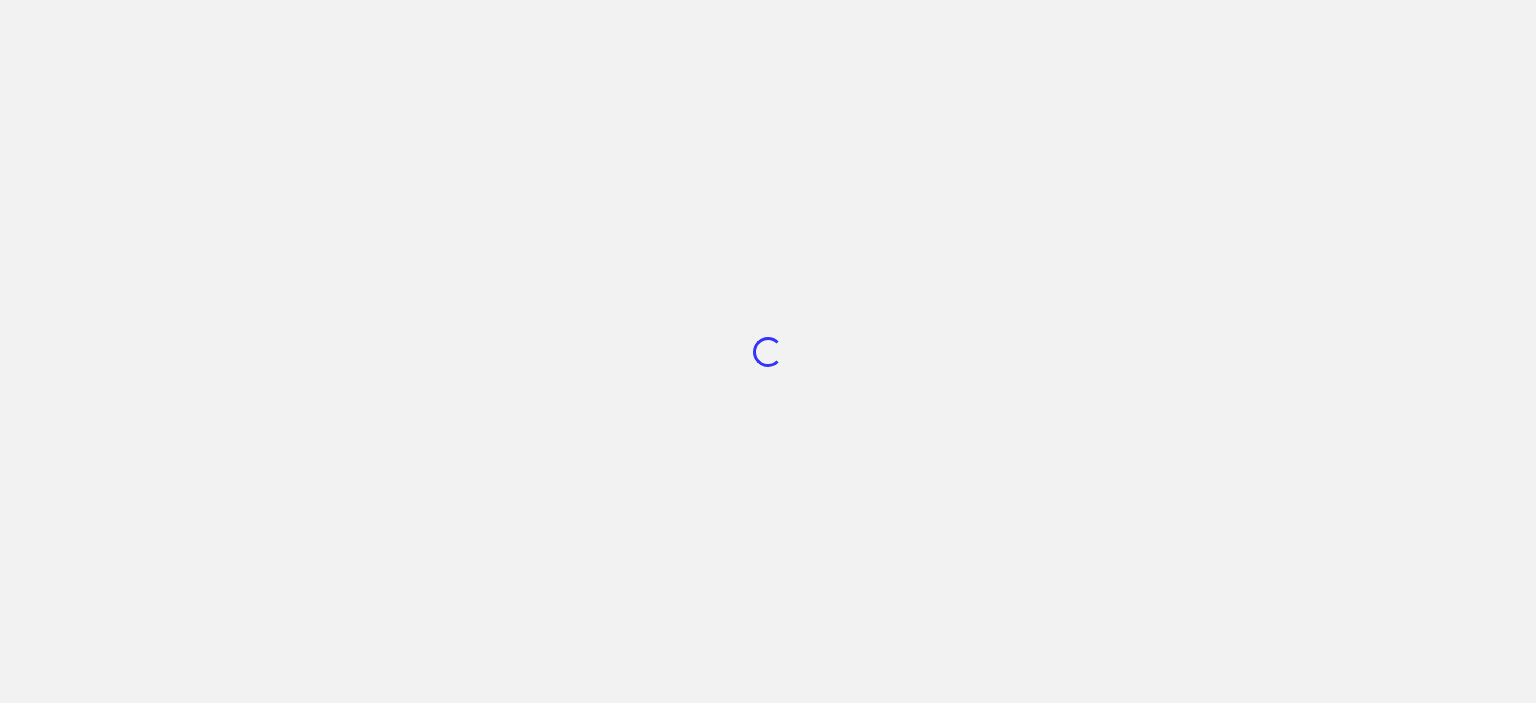 scroll, scrollTop: 0, scrollLeft: 0, axis: both 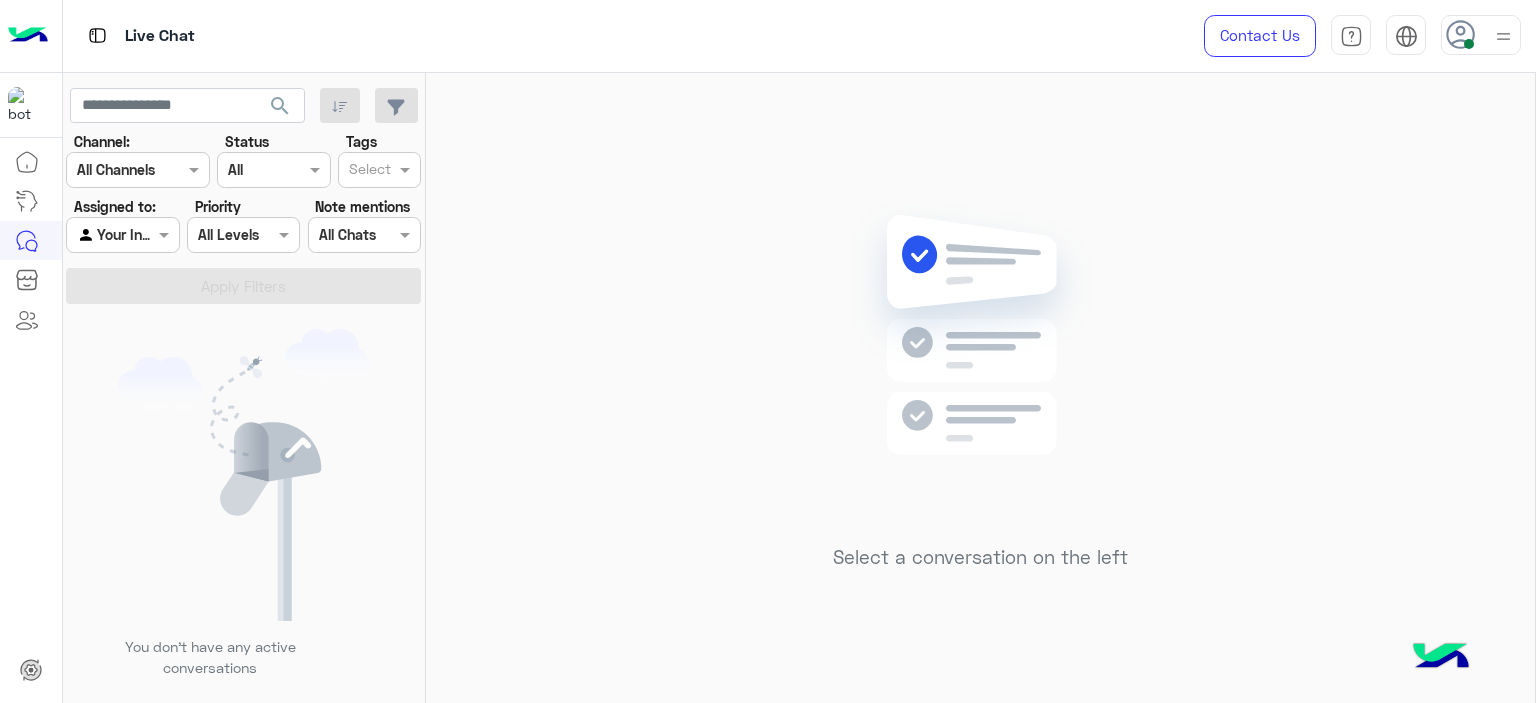 click on "Contact Us  Help Center عربي English" at bounding box center (1355, 36) 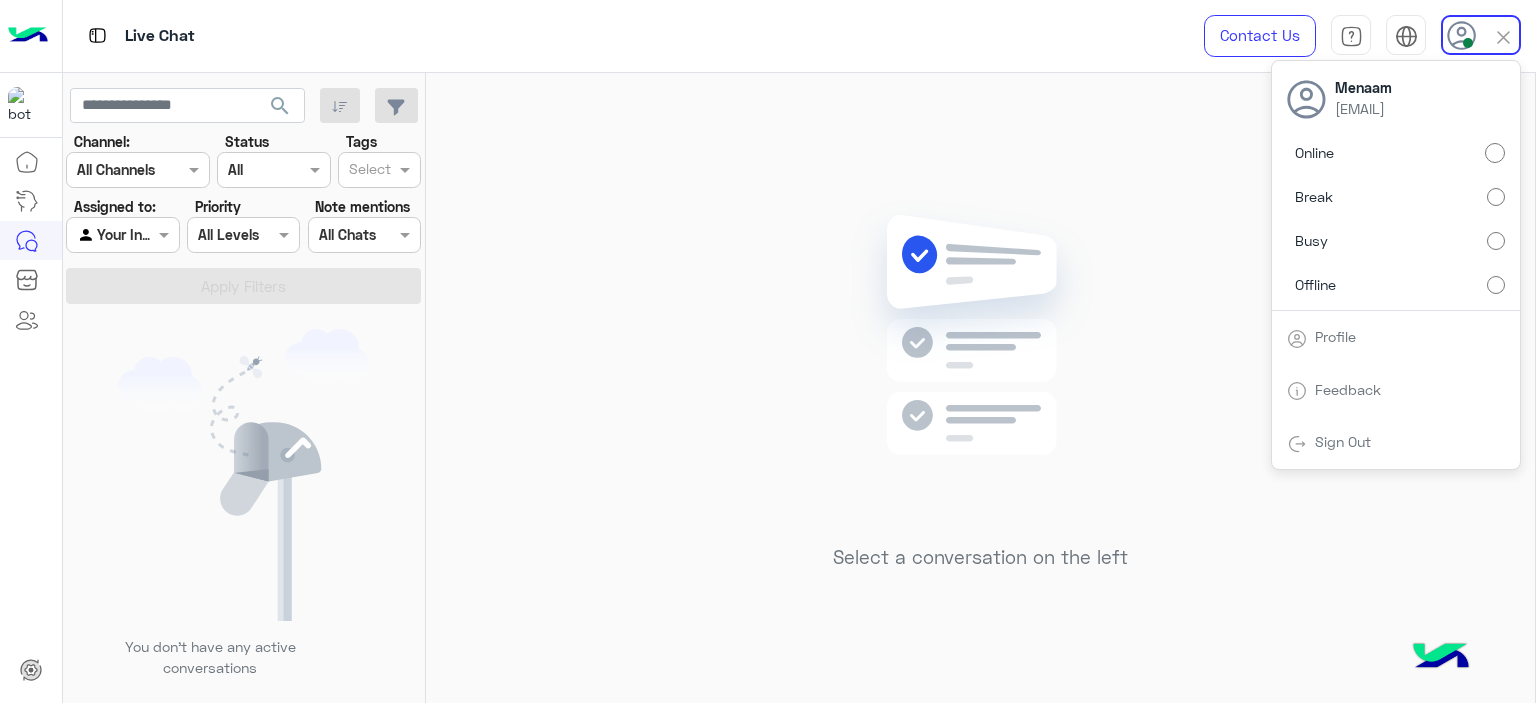click on "Offline" at bounding box center [1396, 284] 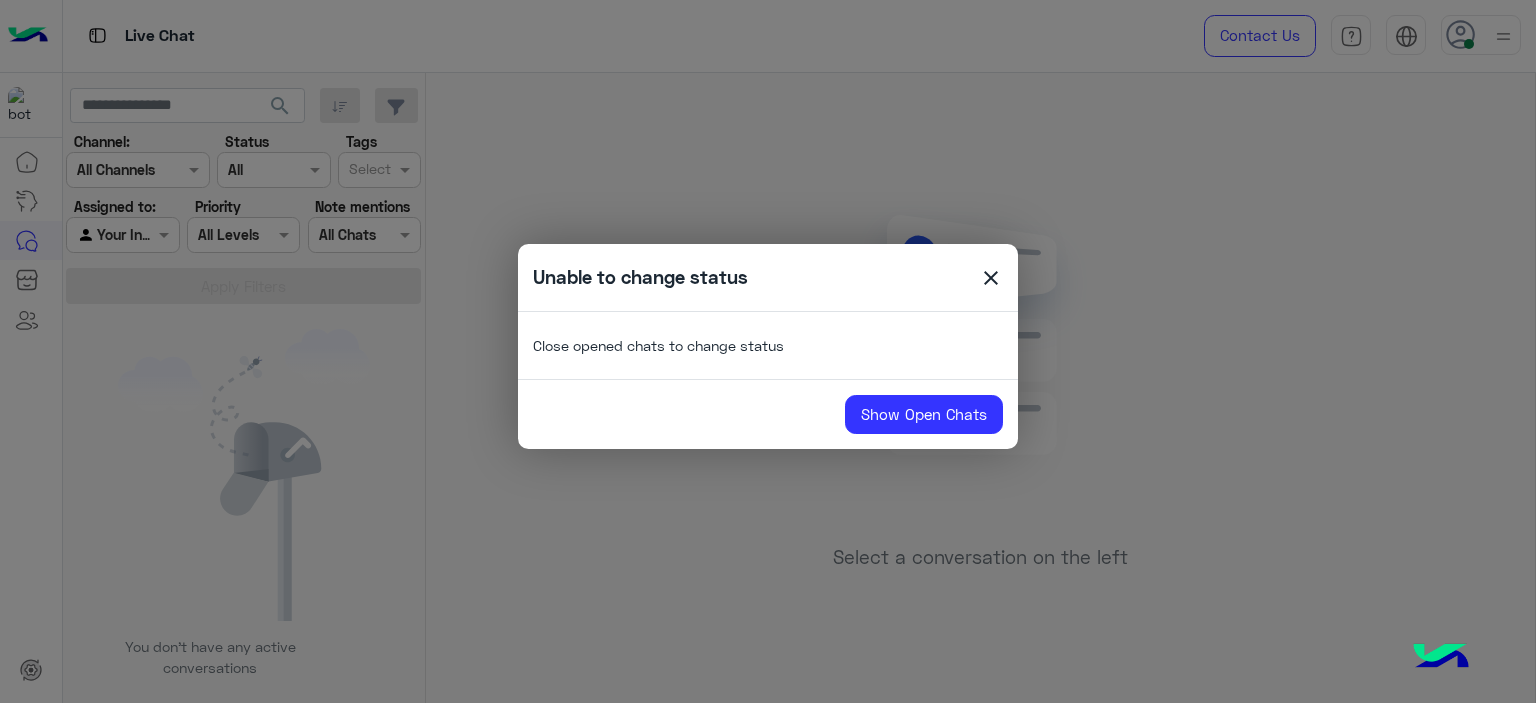 click on "close" 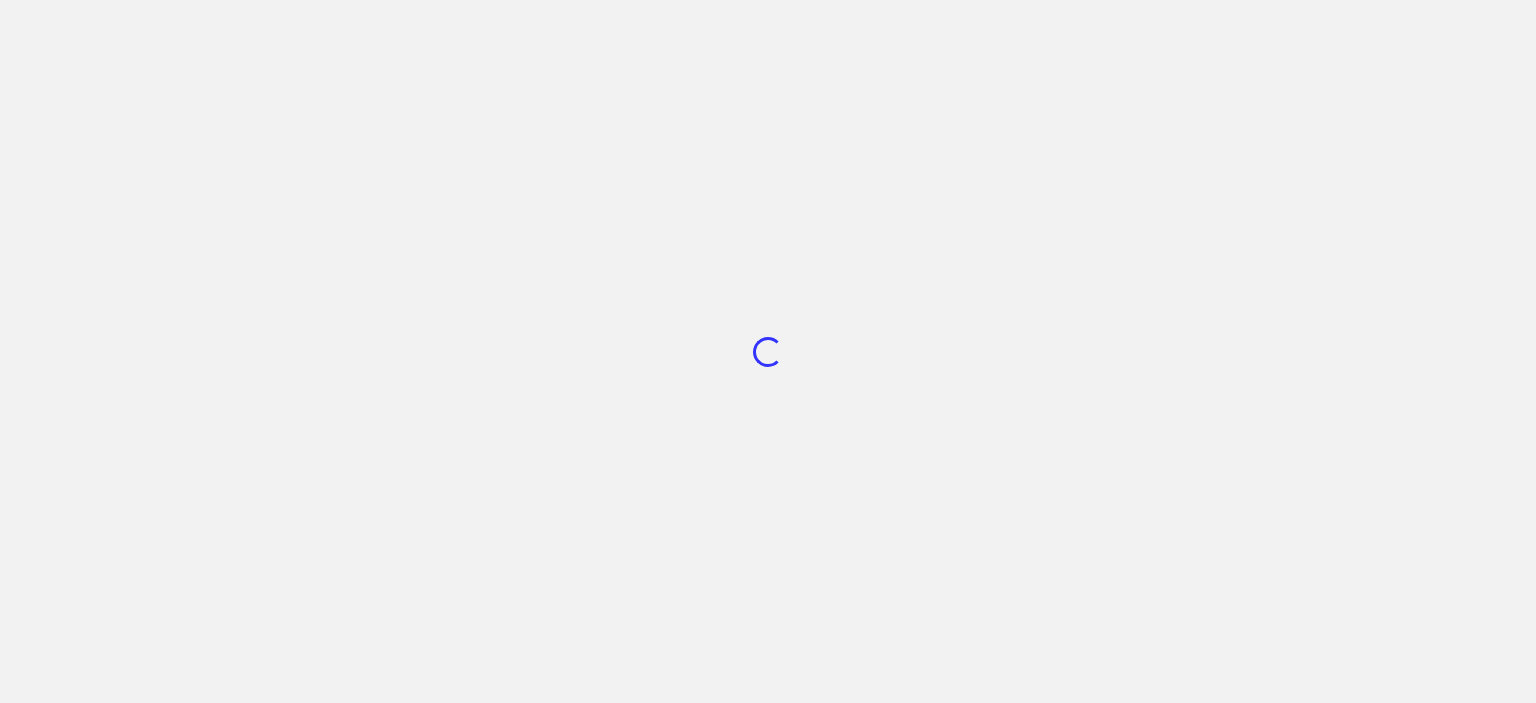 scroll, scrollTop: 0, scrollLeft: 0, axis: both 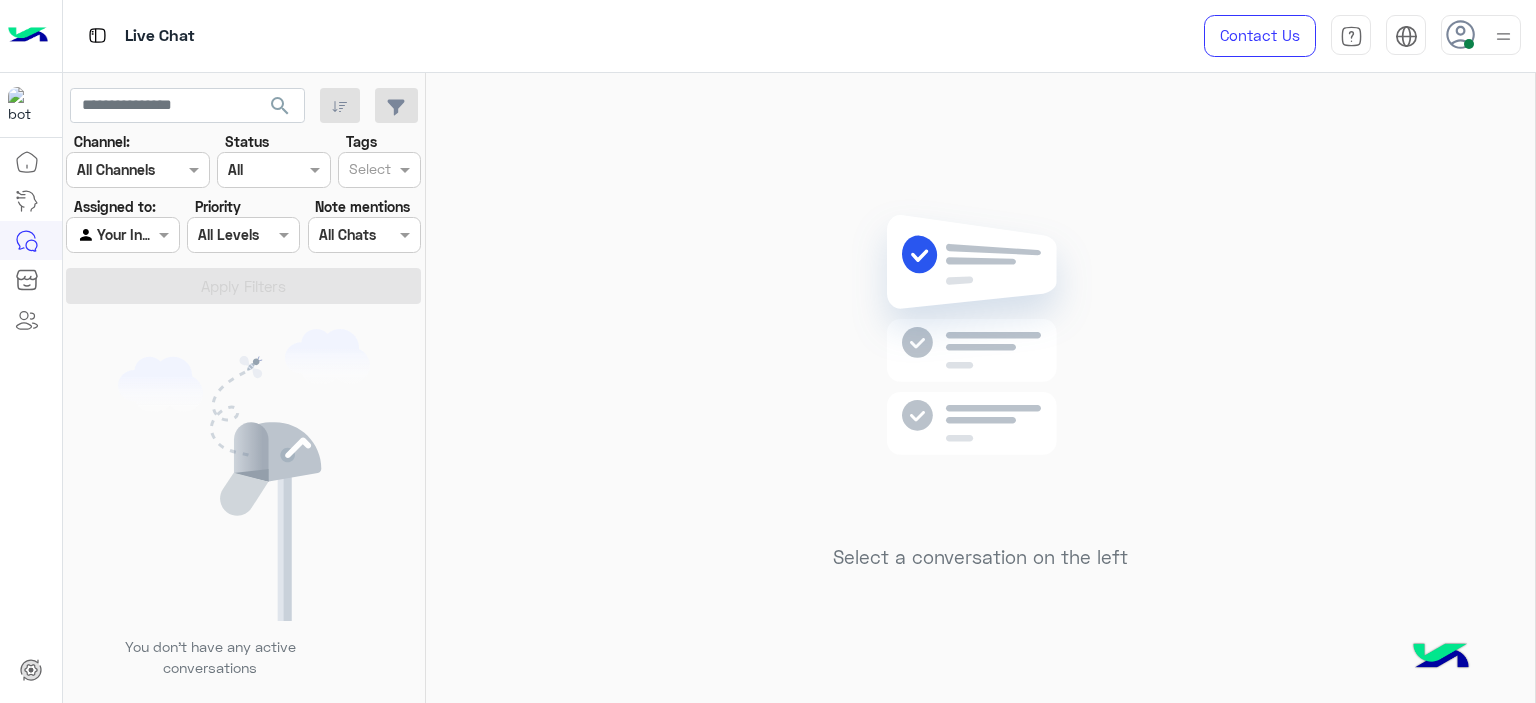 click at bounding box center (1481, 35) 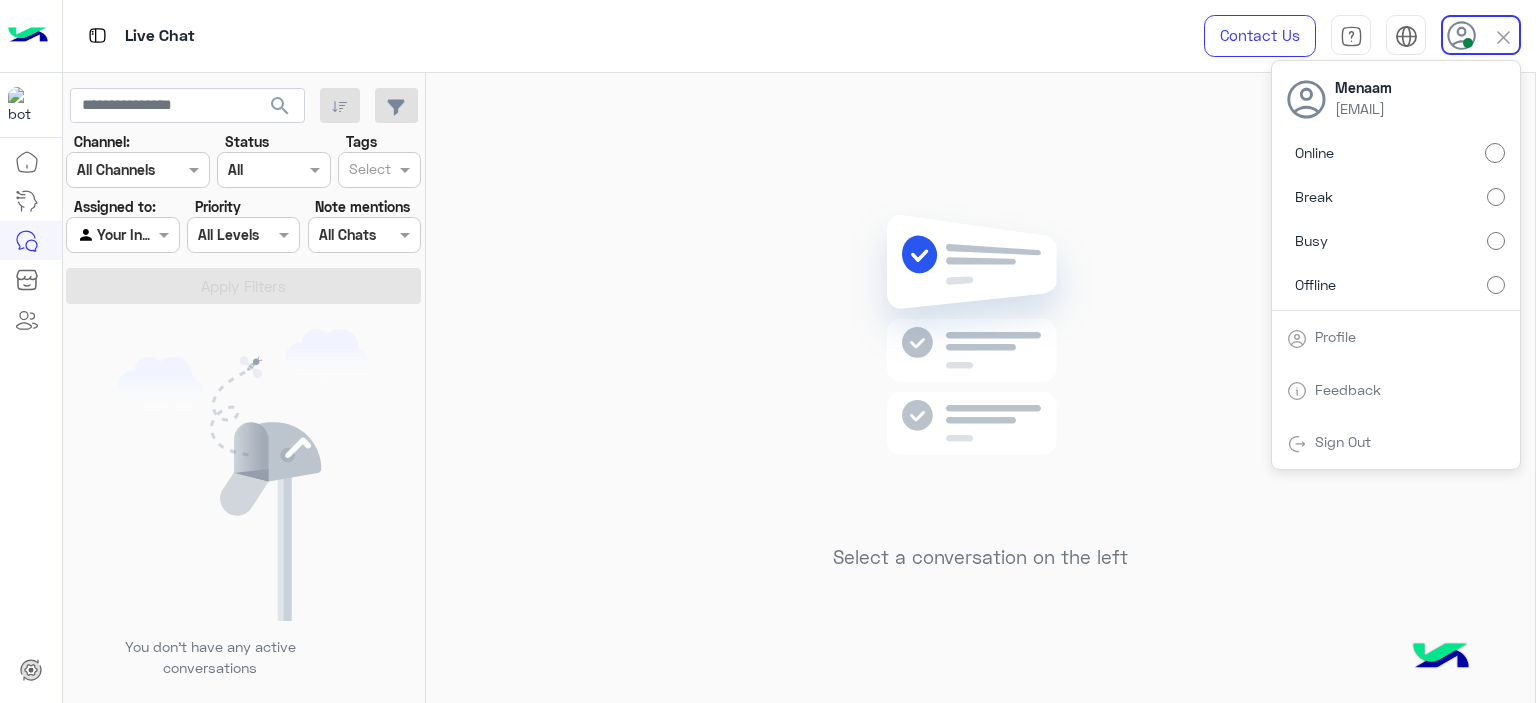 click on "Offline" at bounding box center (1396, 284) 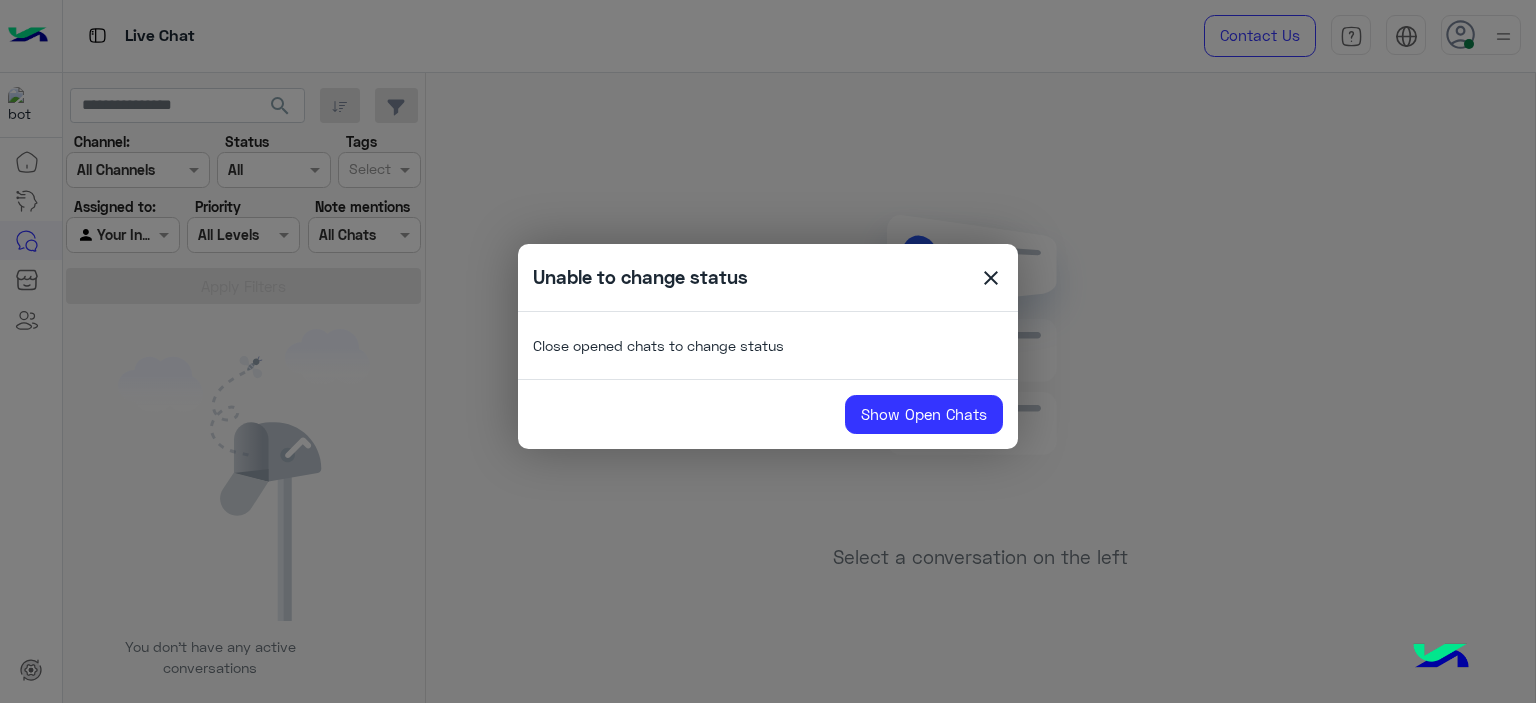 click on "Unable to change status  close  Close opened chats to change status Show Open Chats" 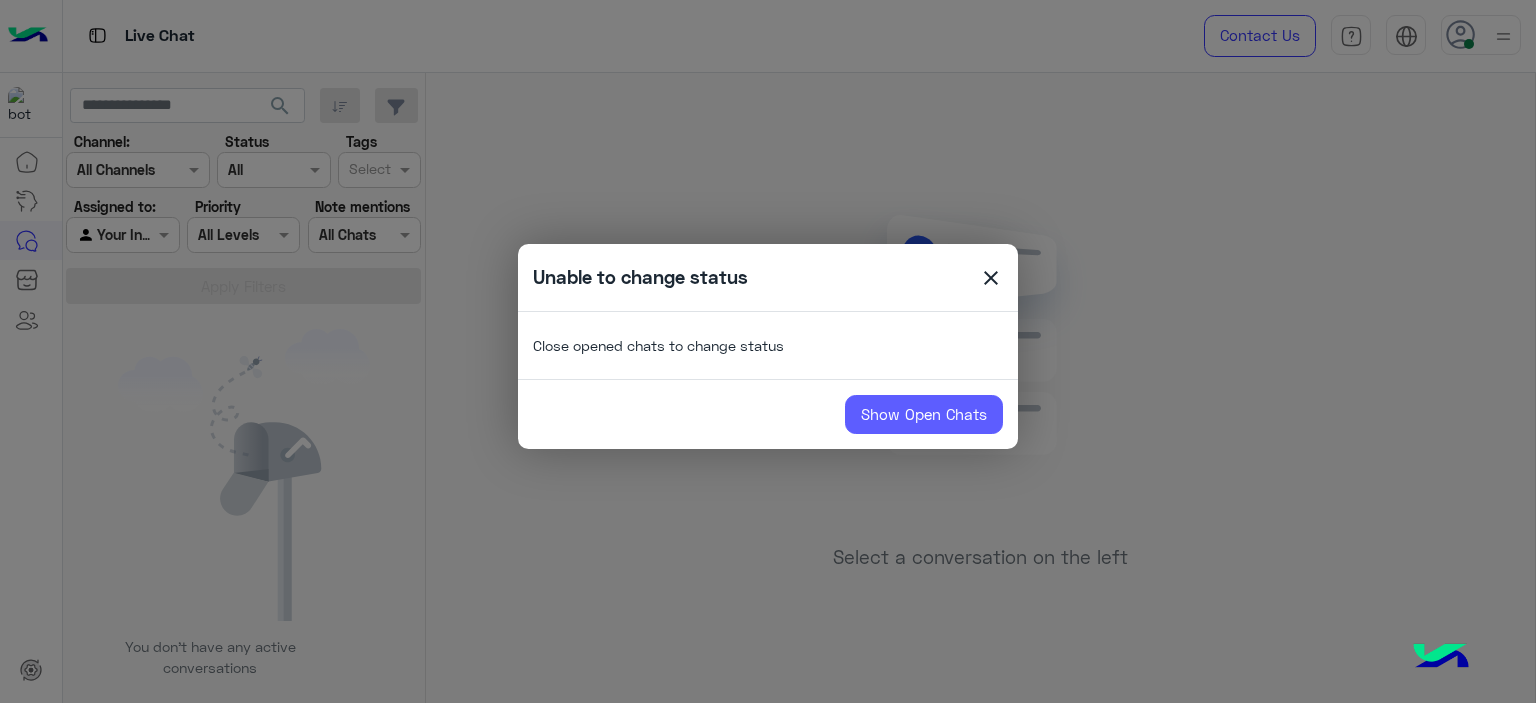 click on "Show Open Chats" 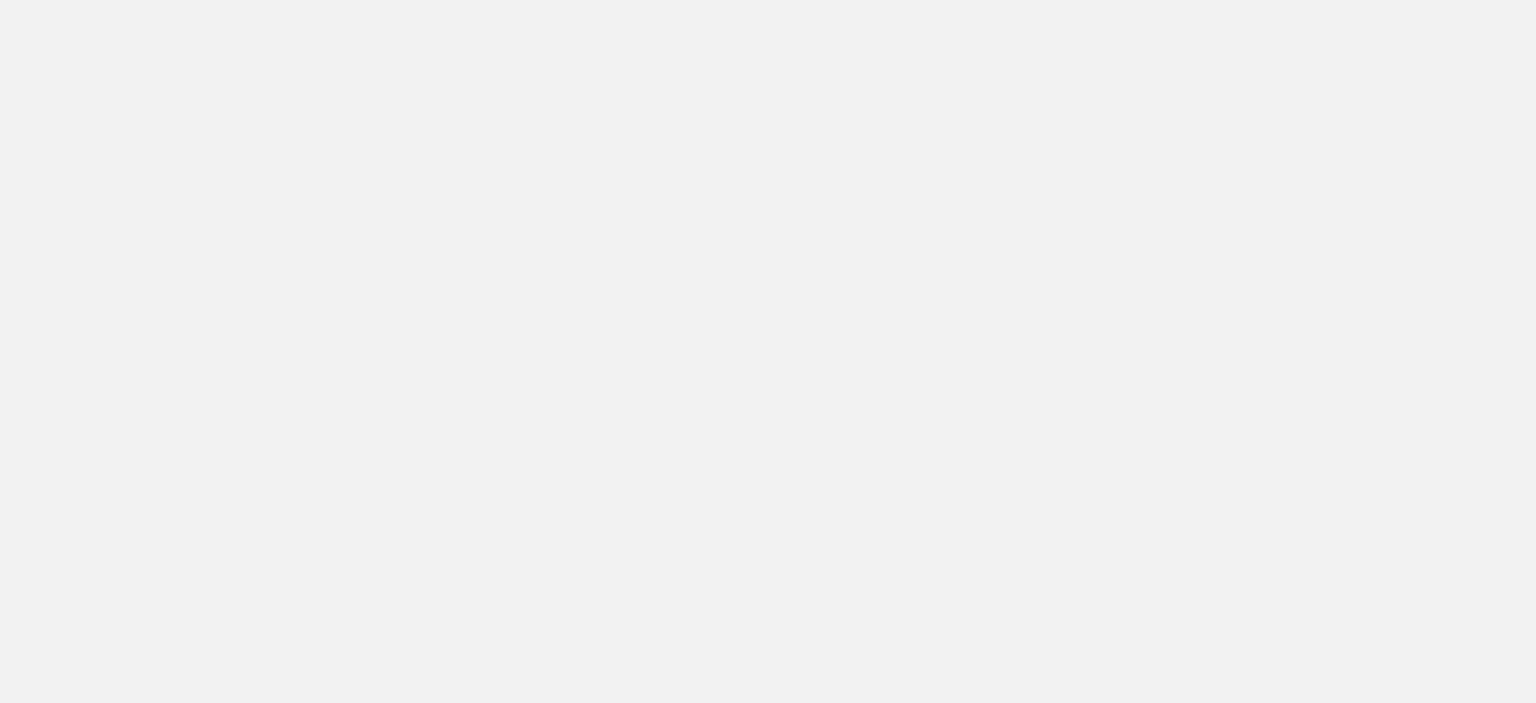 scroll, scrollTop: 0, scrollLeft: 0, axis: both 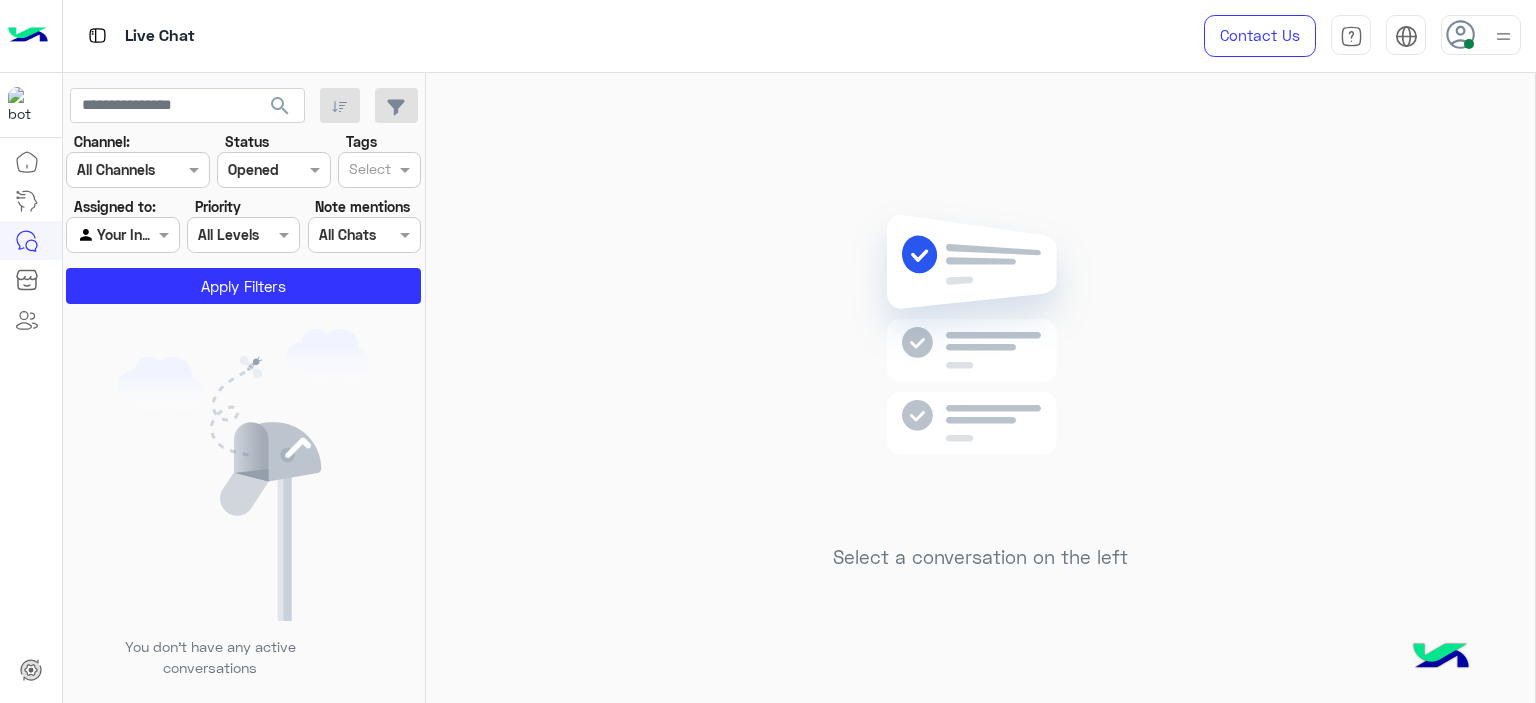 click at bounding box center [1503, 36] 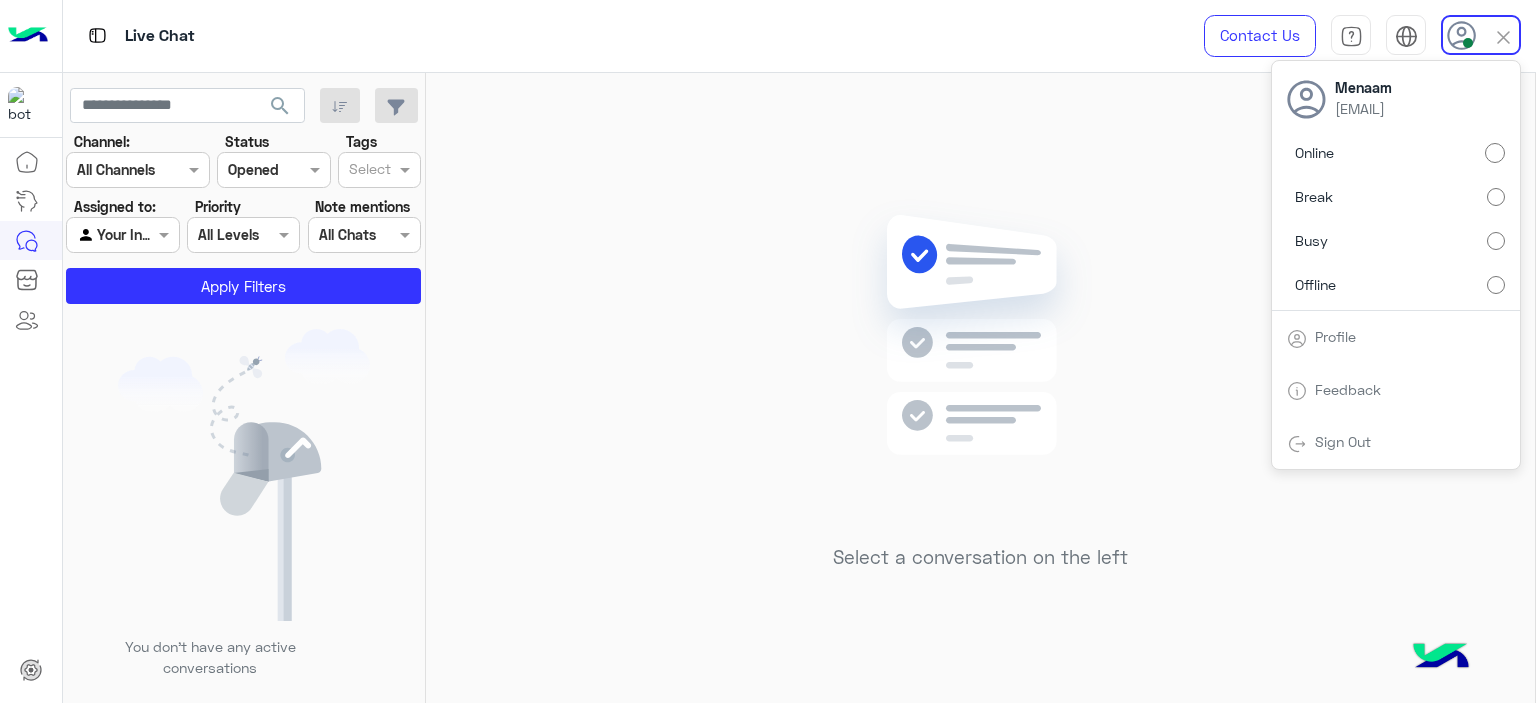 click on "Offline" at bounding box center (1396, 284) 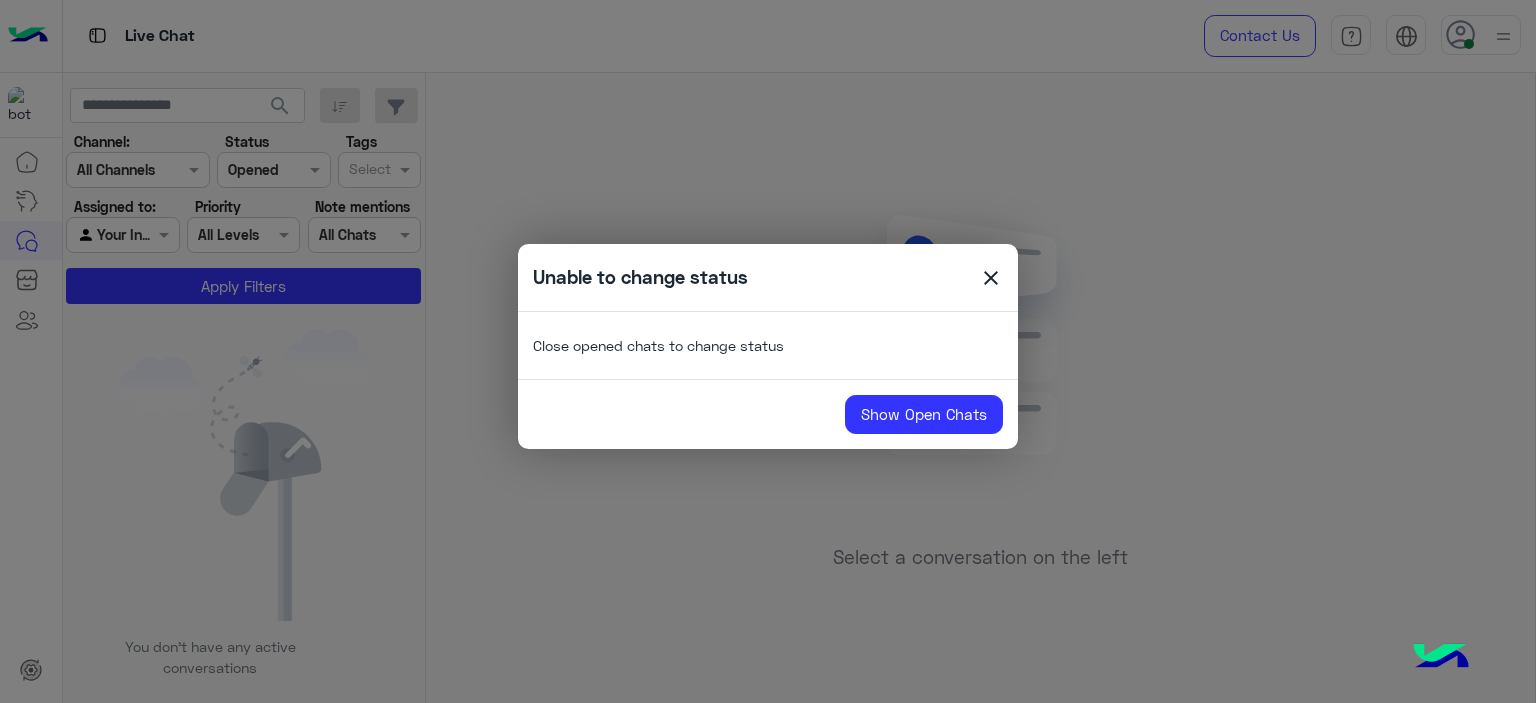 click on "Unable to change status  close  Close opened chats to change status Show Open Chats" 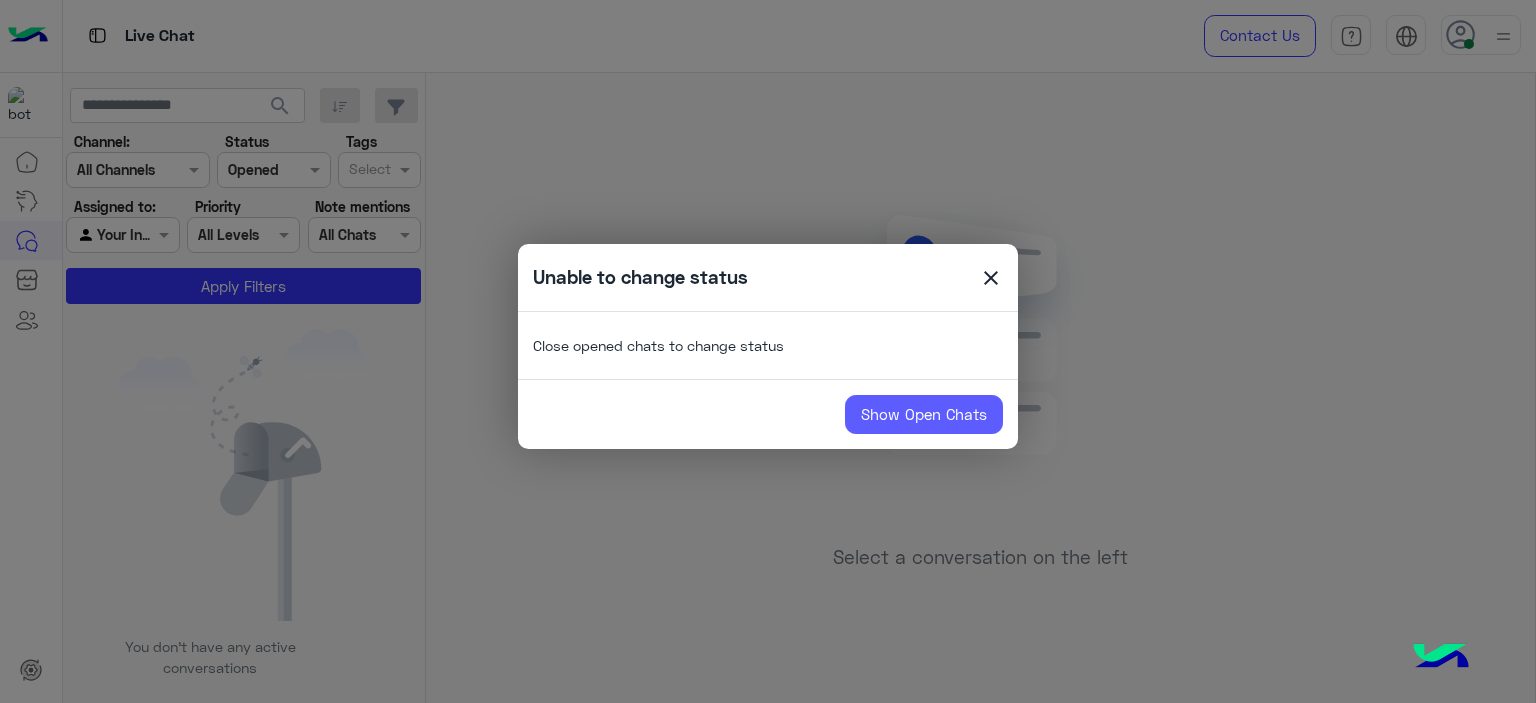 click on "Show Open Chats" 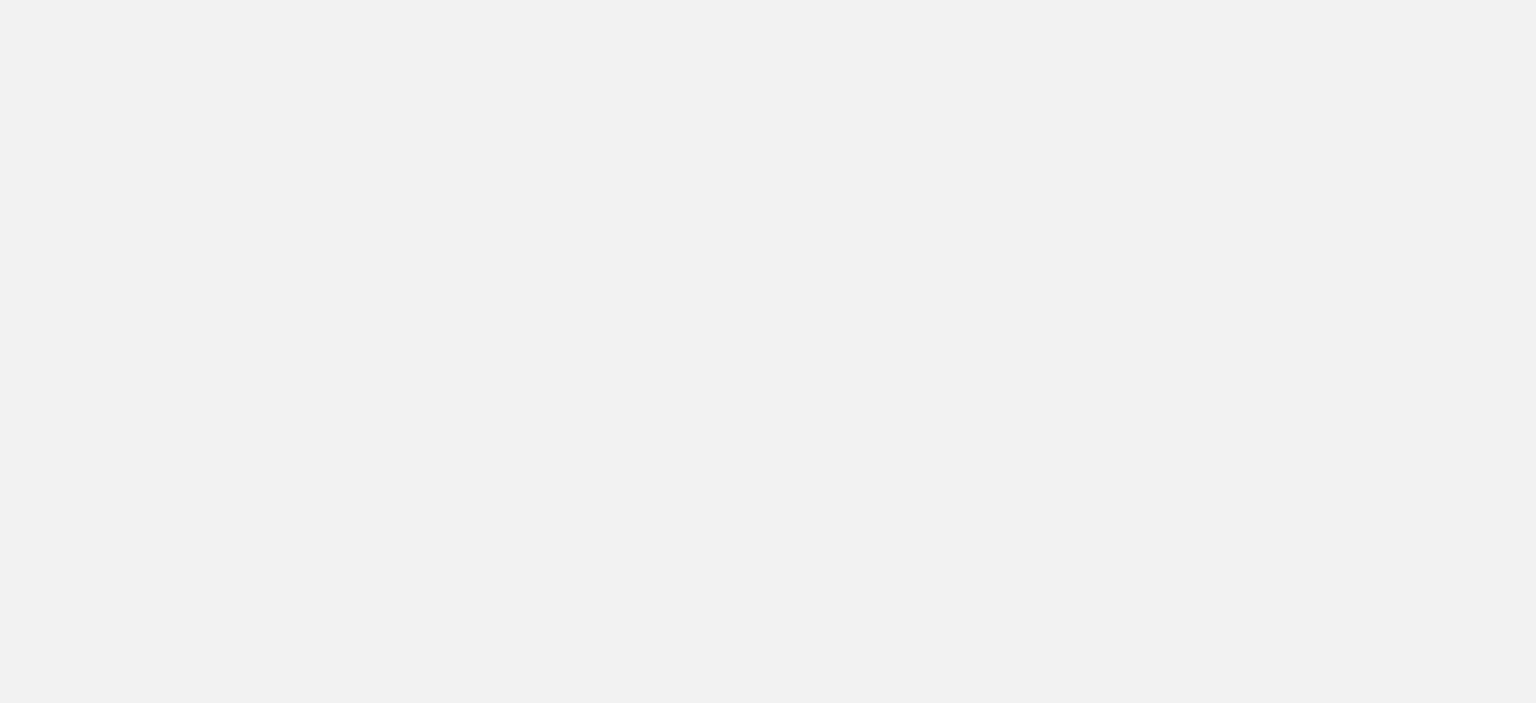 scroll, scrollTop: 0, scrollLeft: 0, axis: both 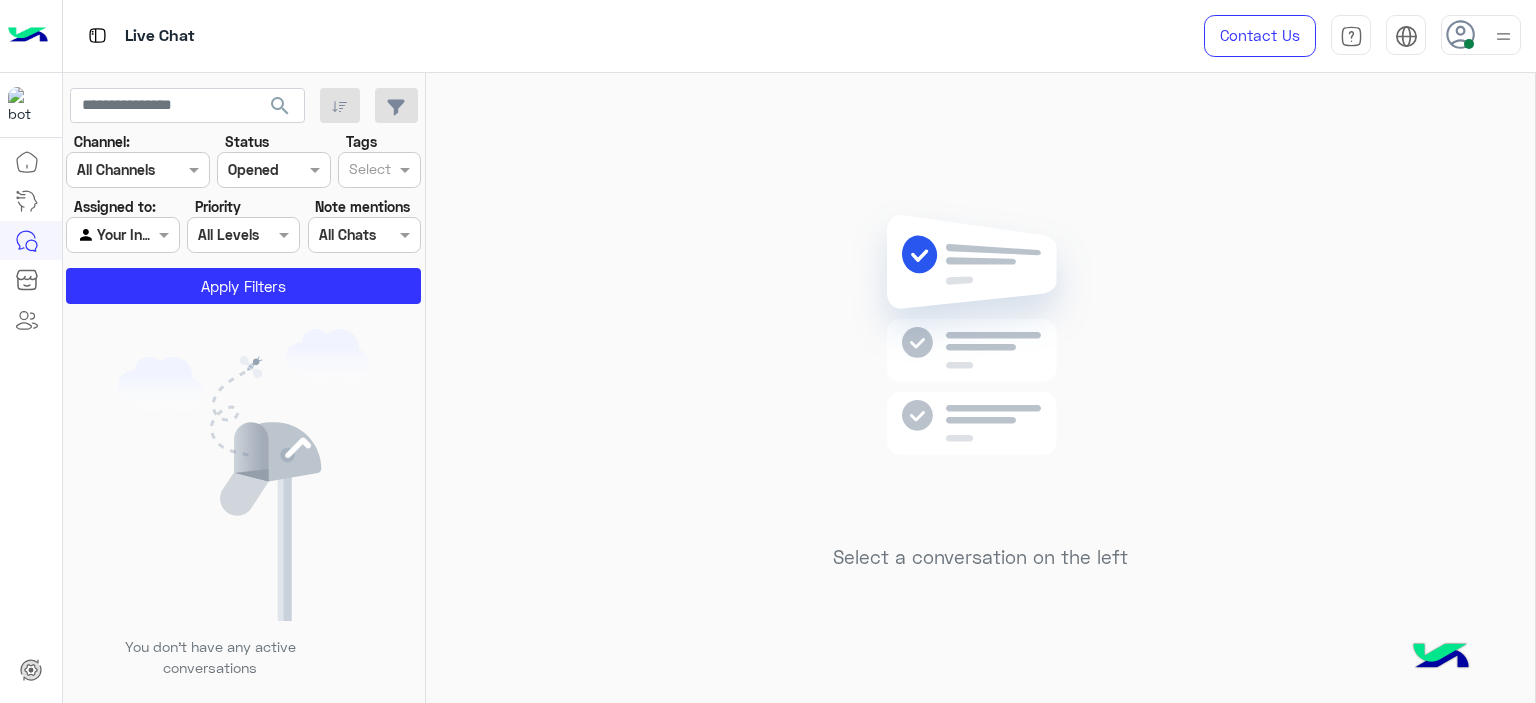 click at bounding box center (1469, 44) 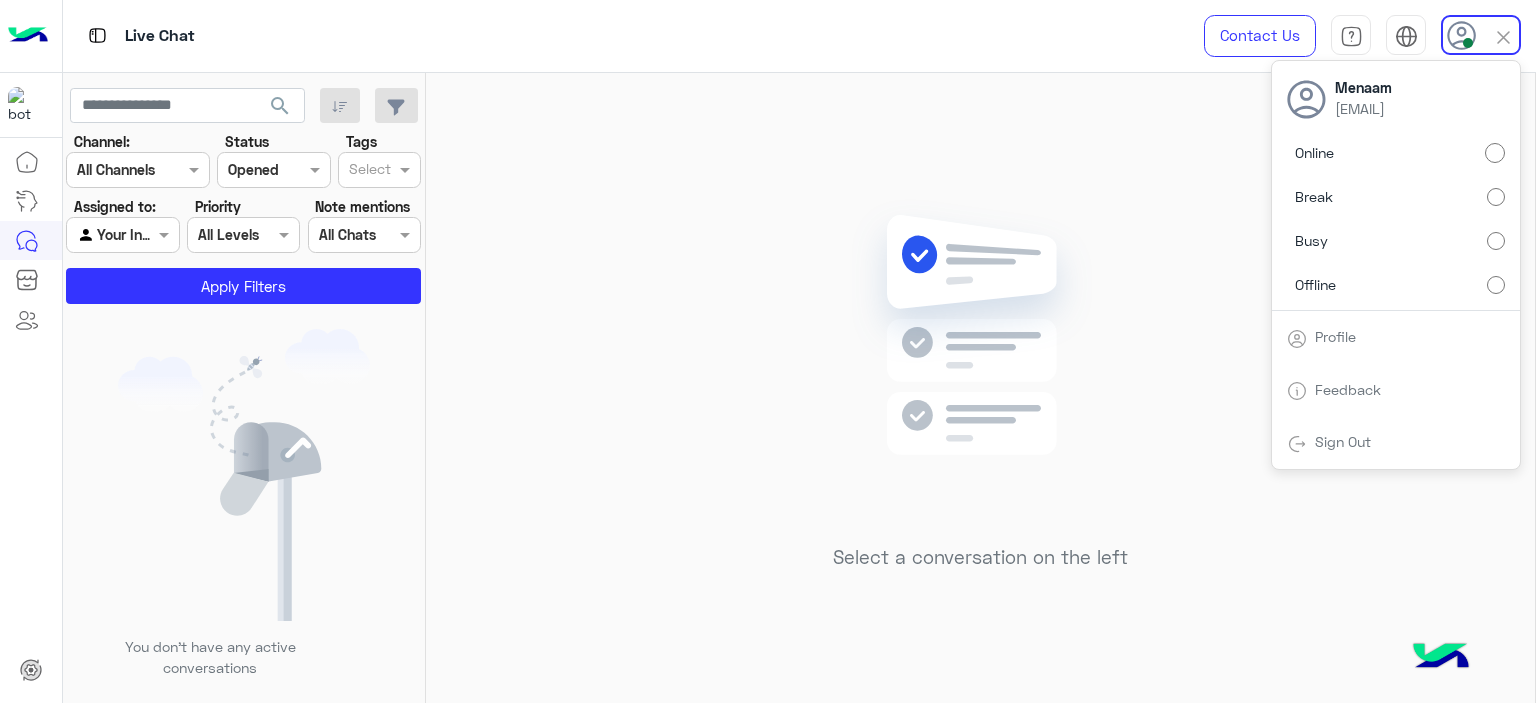click on "Select a conversation on the left" 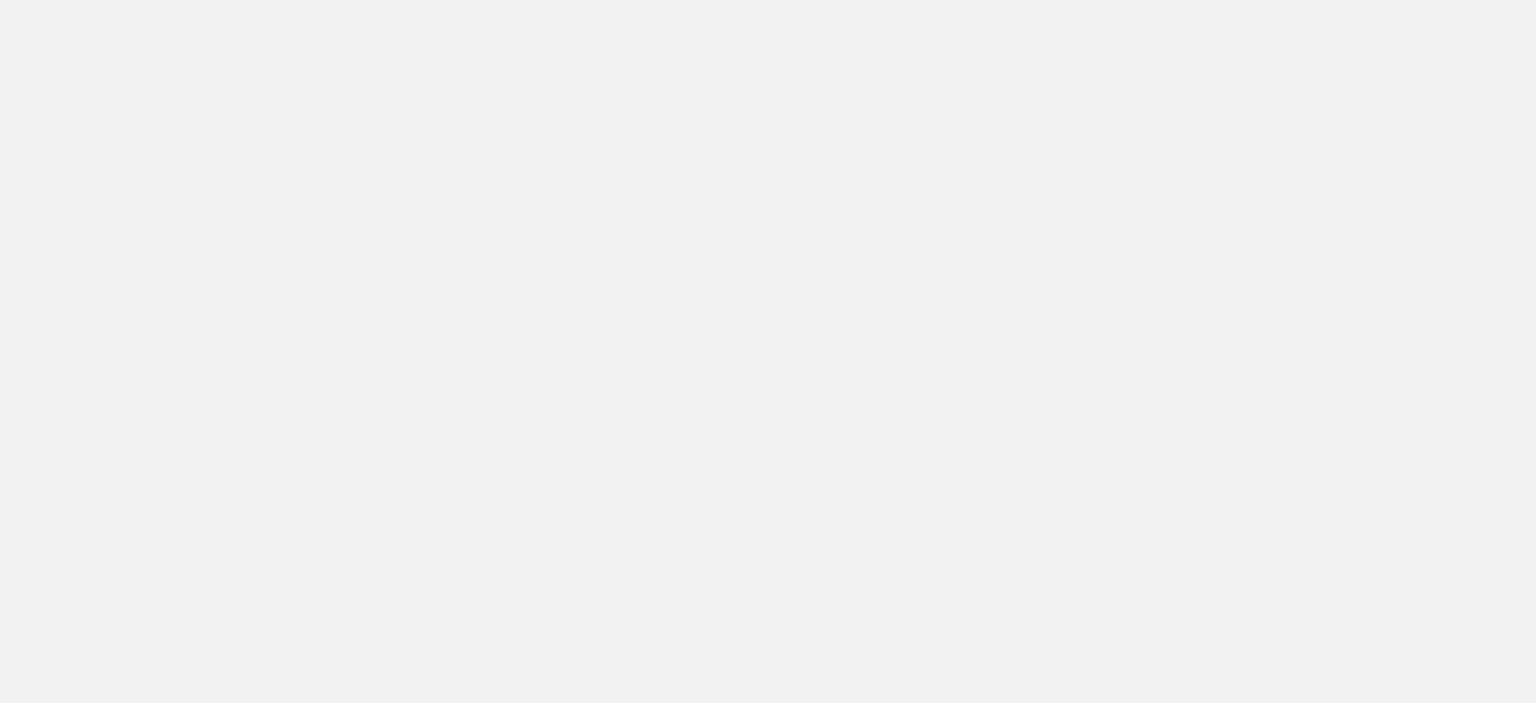 scroll, scrollTop: 0, scrollLeft: 0, axis: both 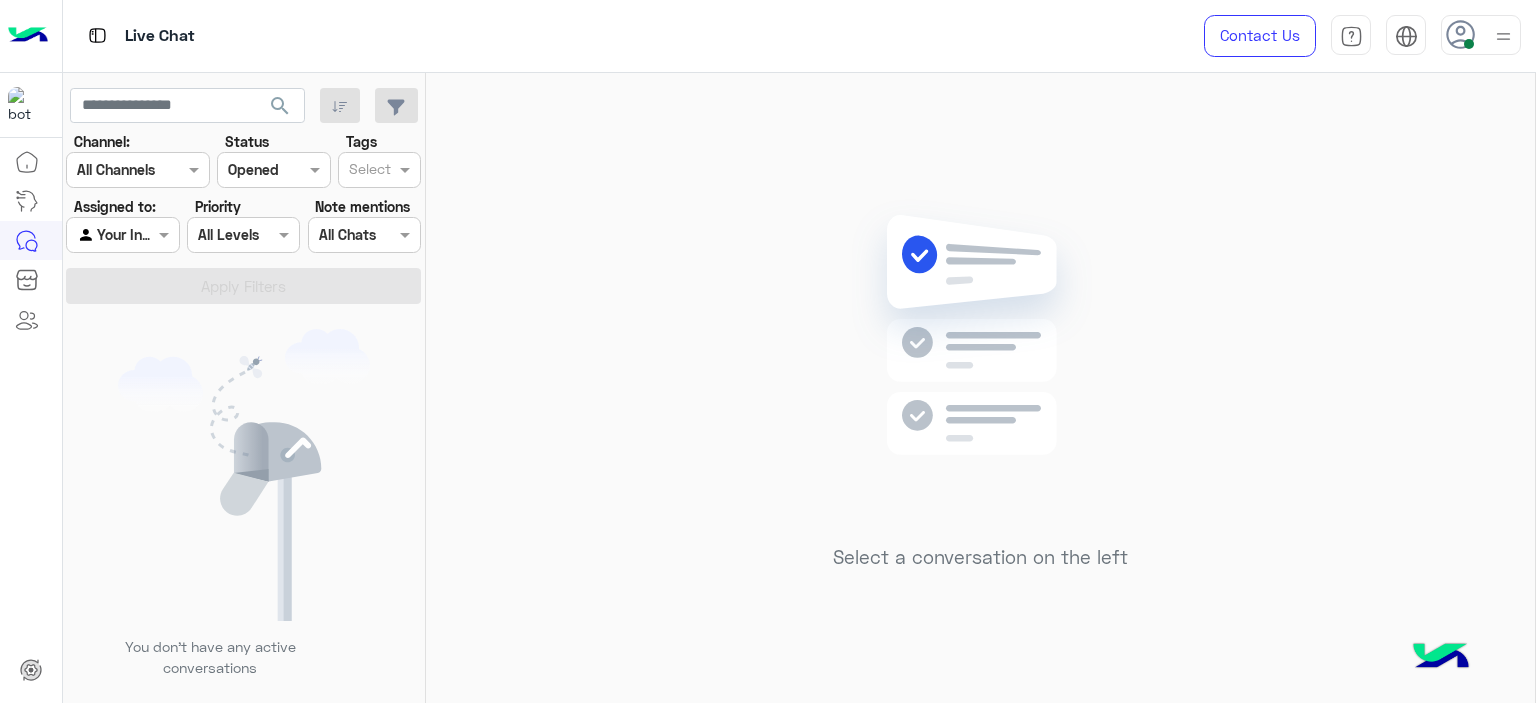 click at bounding box center [1481, 35] 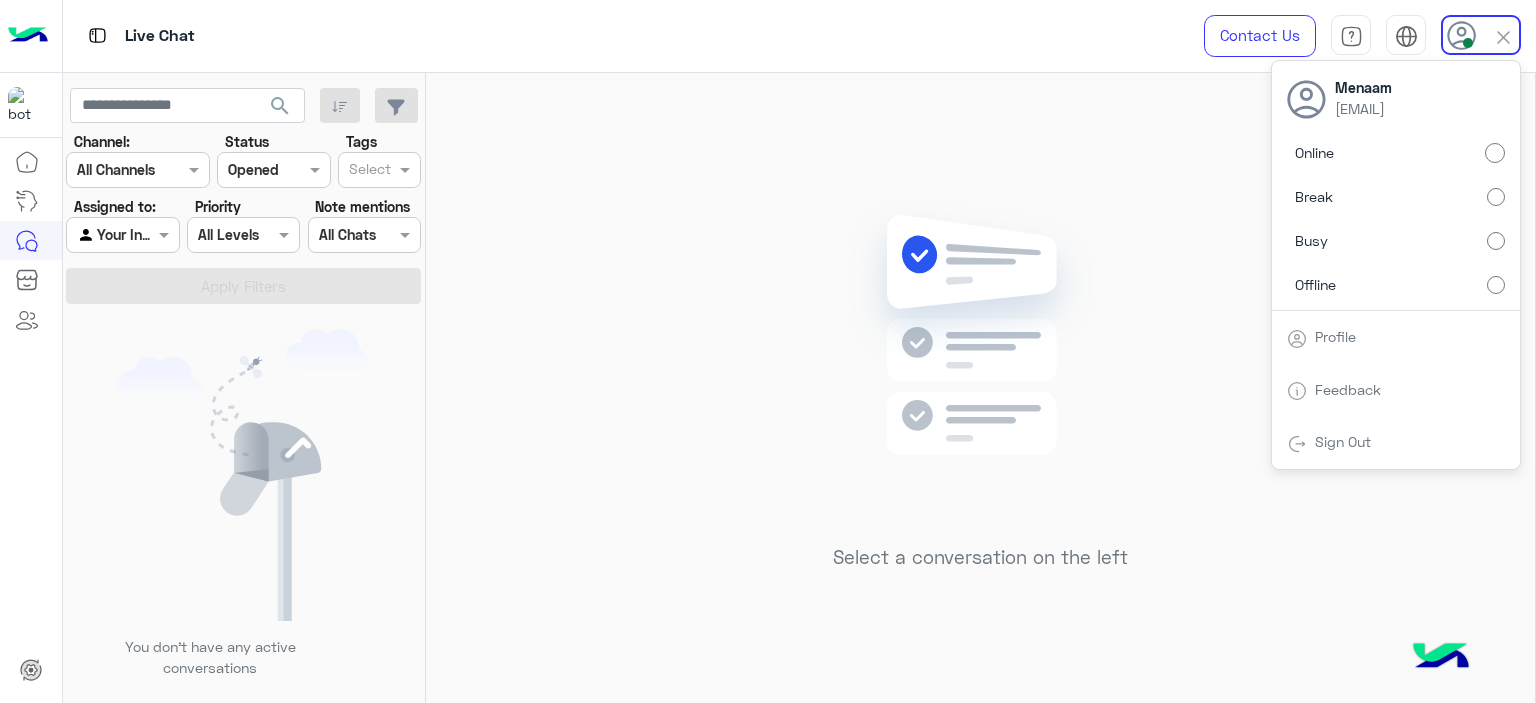 click on "Offline" at bounding box center (1396, 284) 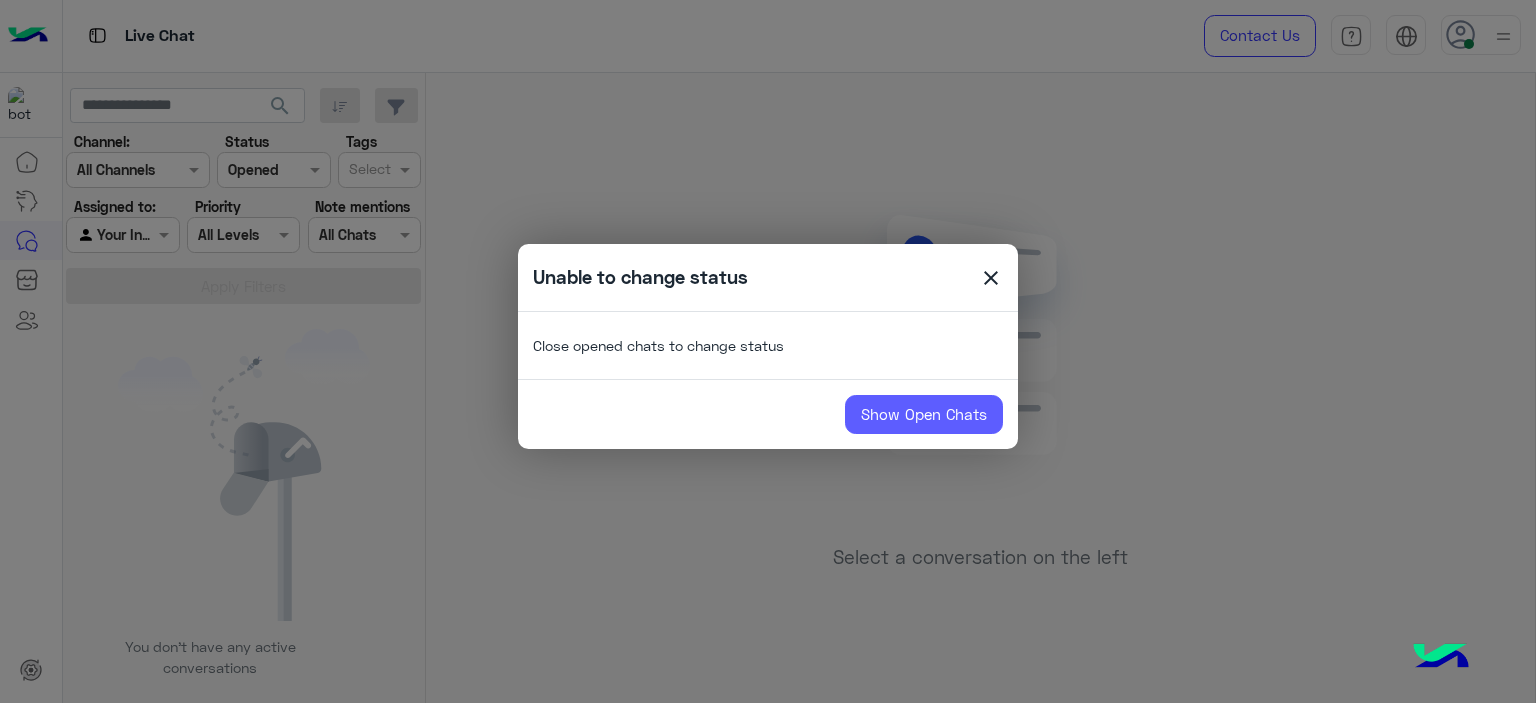 click on "Show Open Chats" 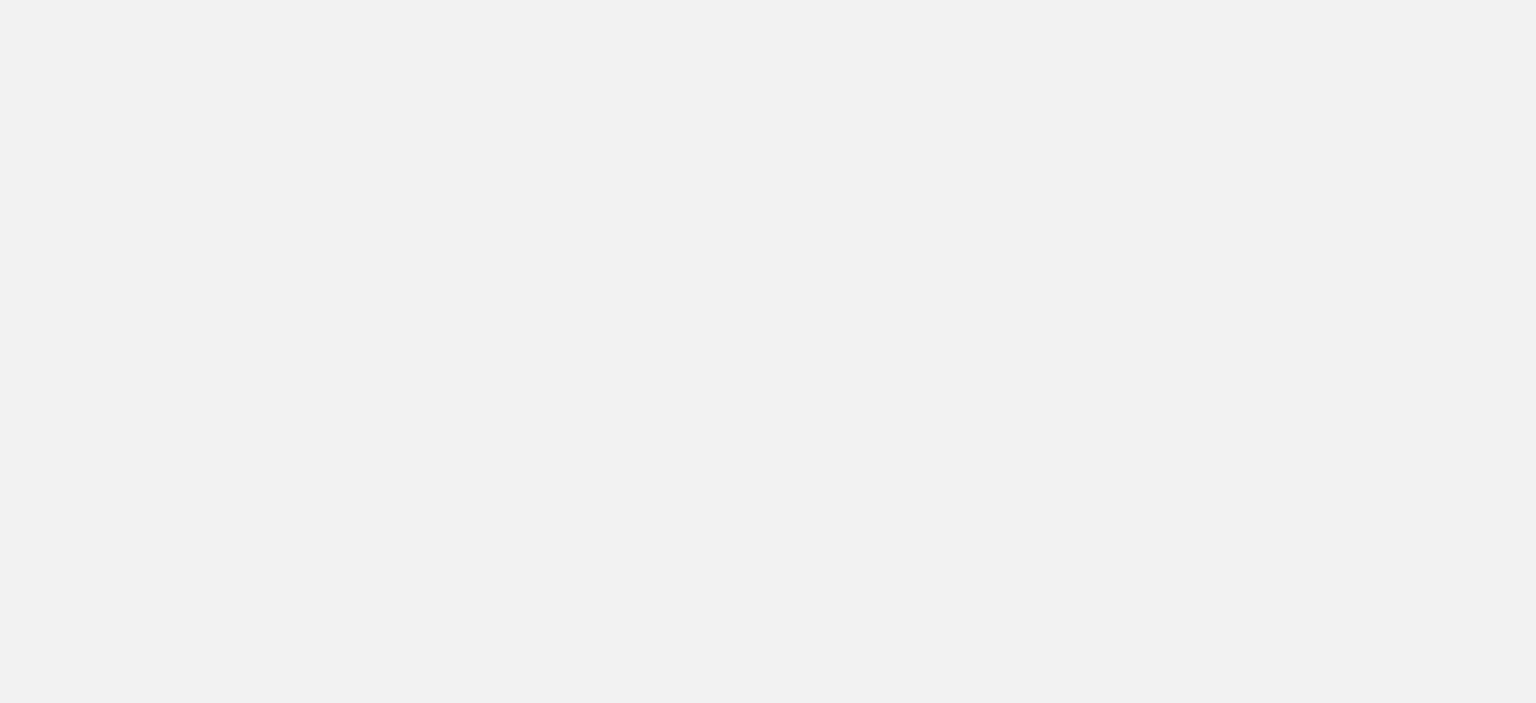 scroll, scrollTop: 0, scrollLeft: 0, axis: both 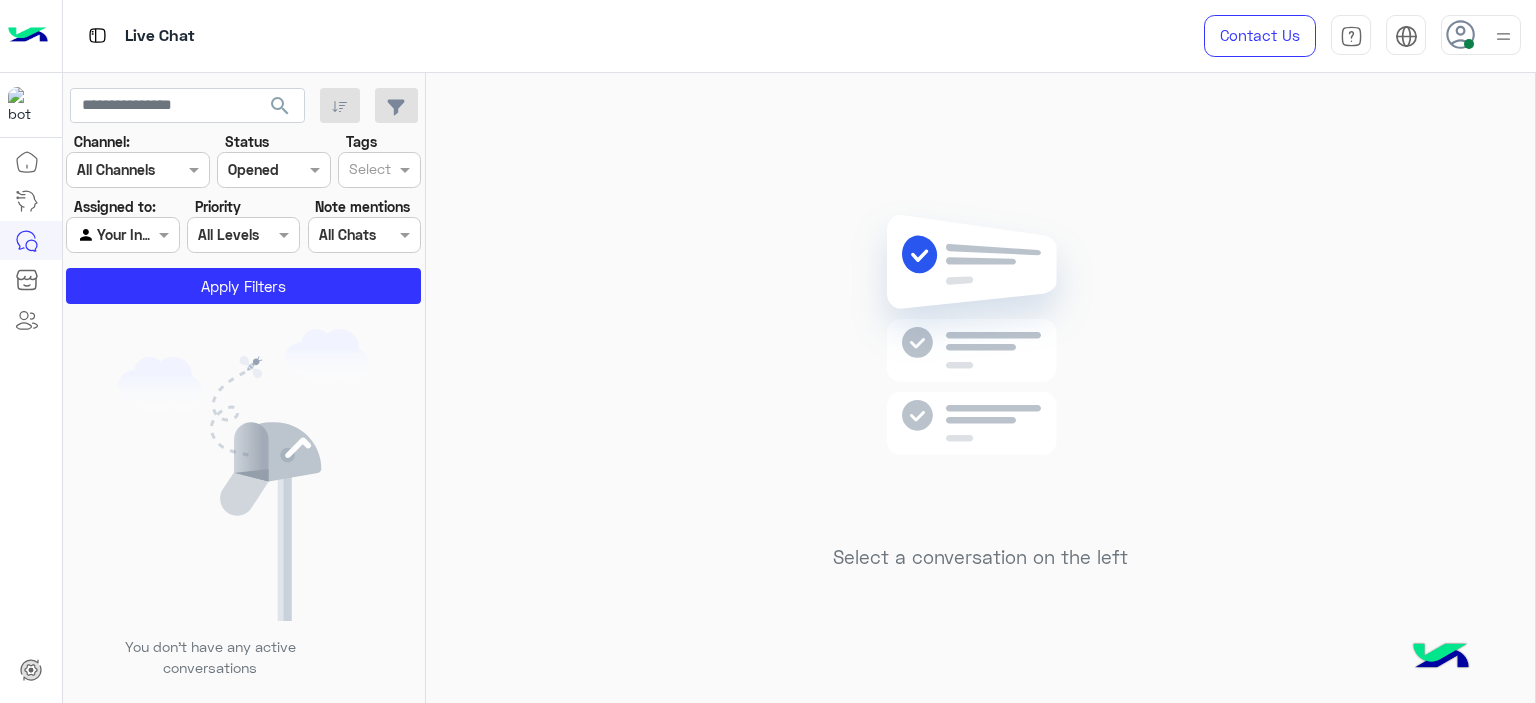 click 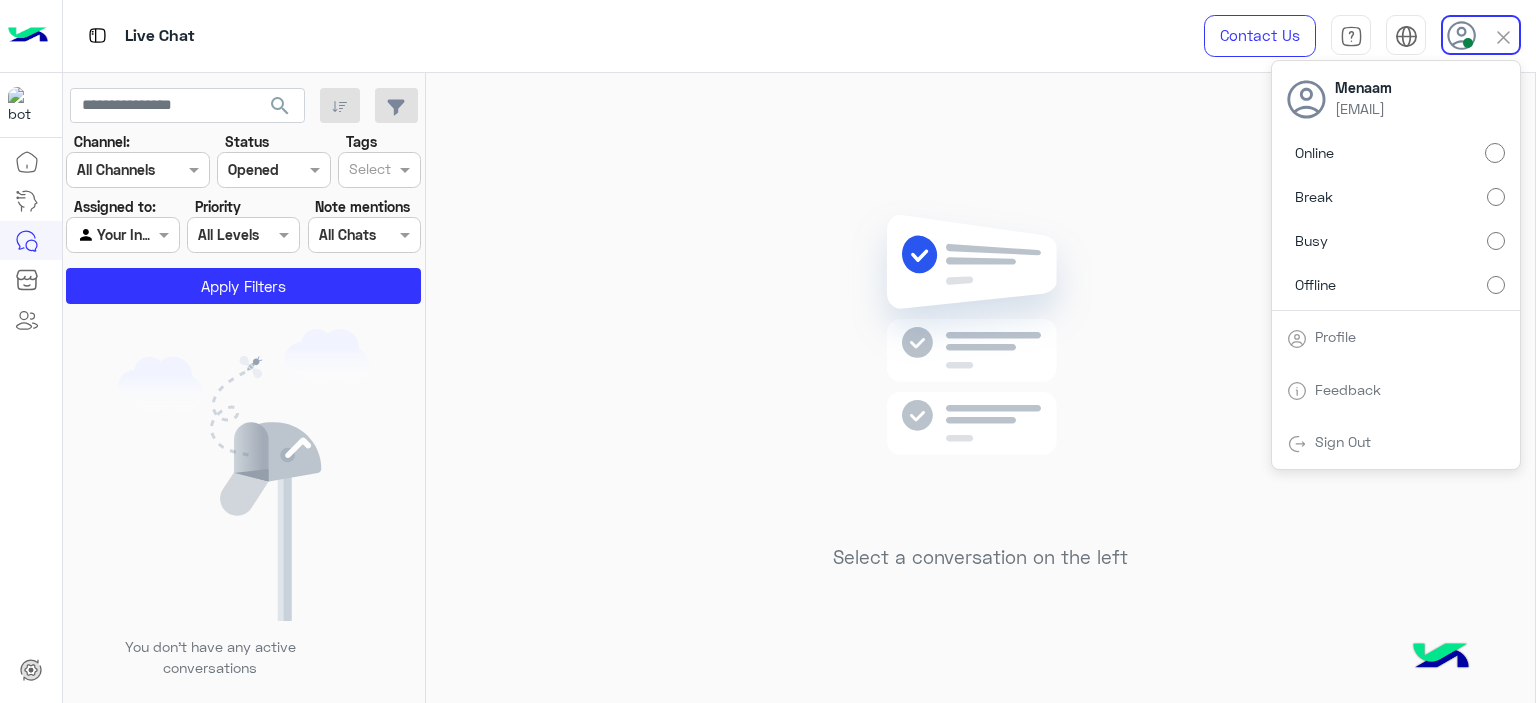 click on "Offline" at bounding box center [1396, 284] 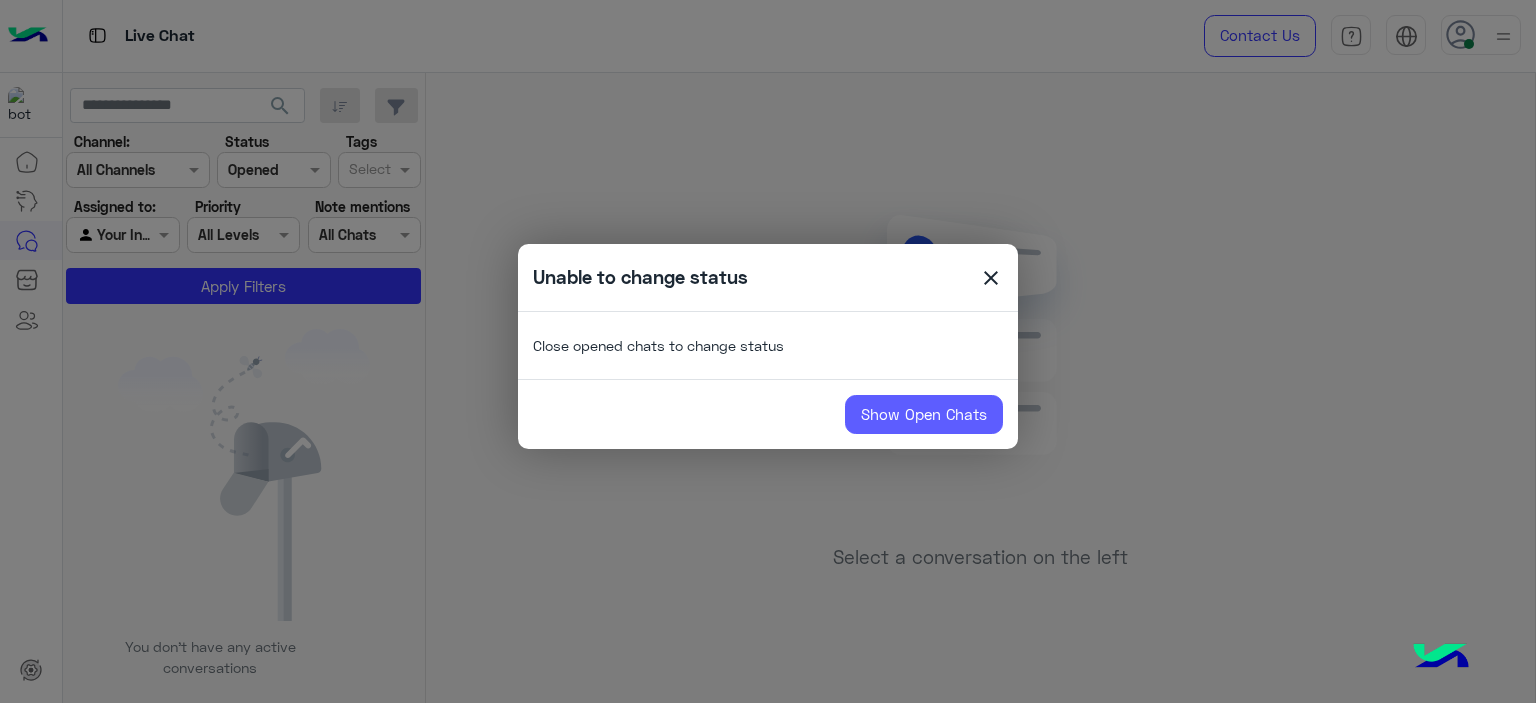 click on "Show Open Chats" 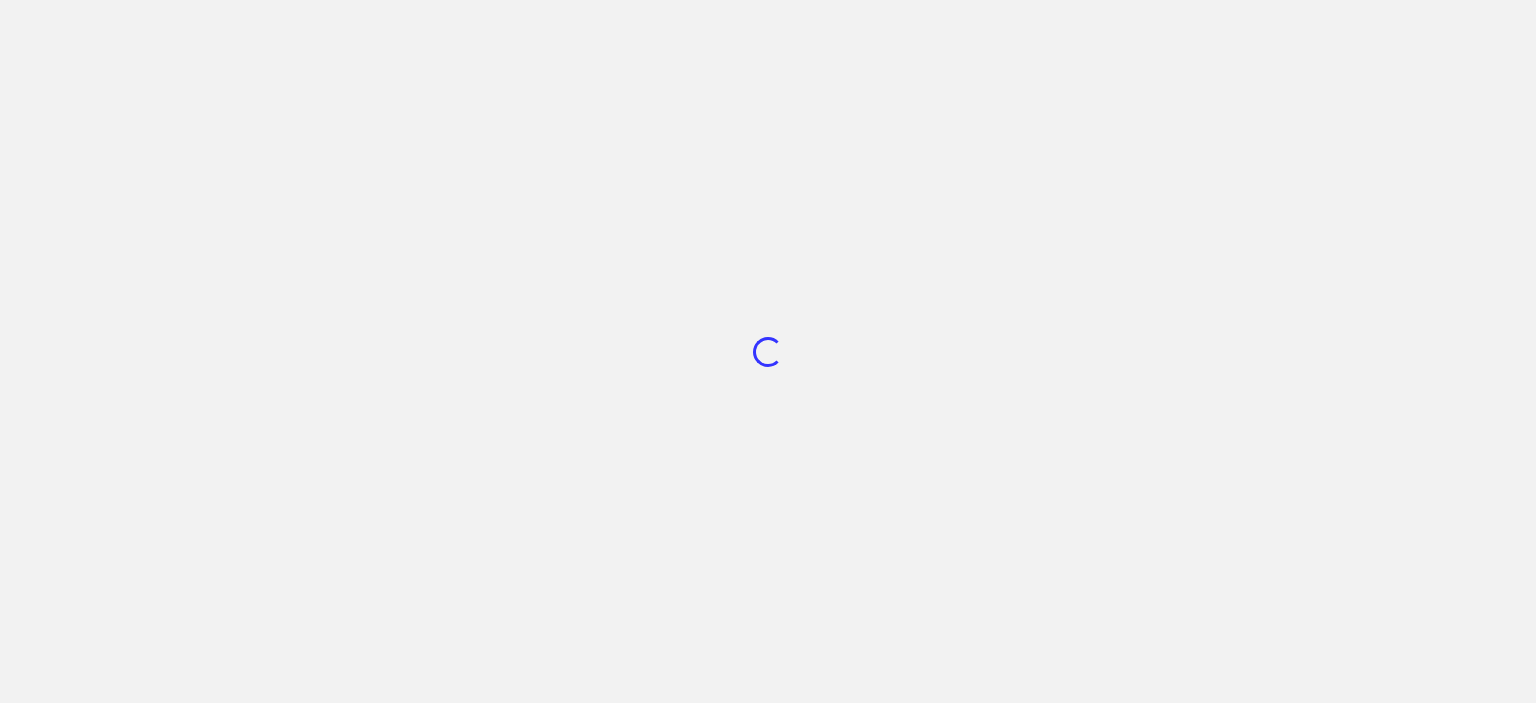 scroll, scrollTop: 0, scrollLeft: 0, axis: both 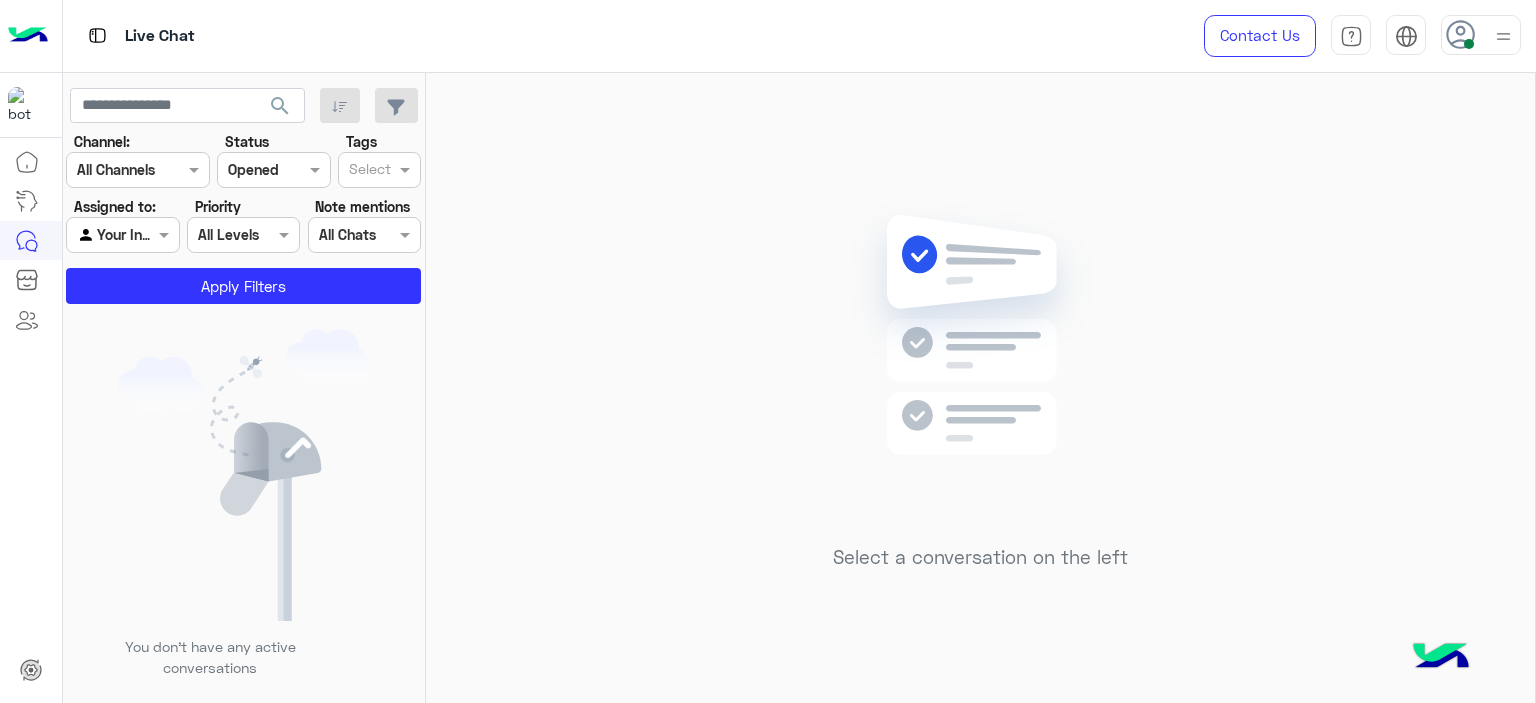 click on "search" 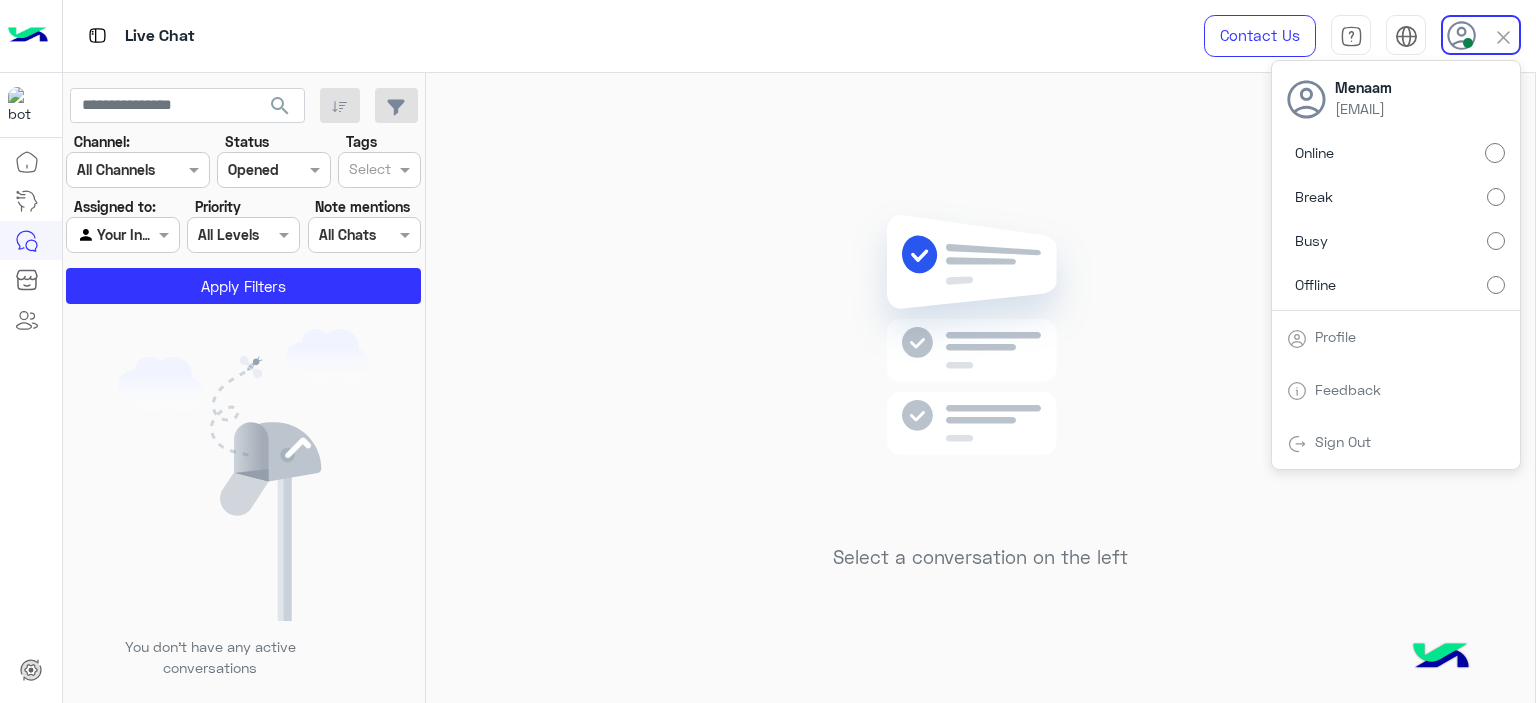 click on "Busy" at bounding box center [1396, 241] 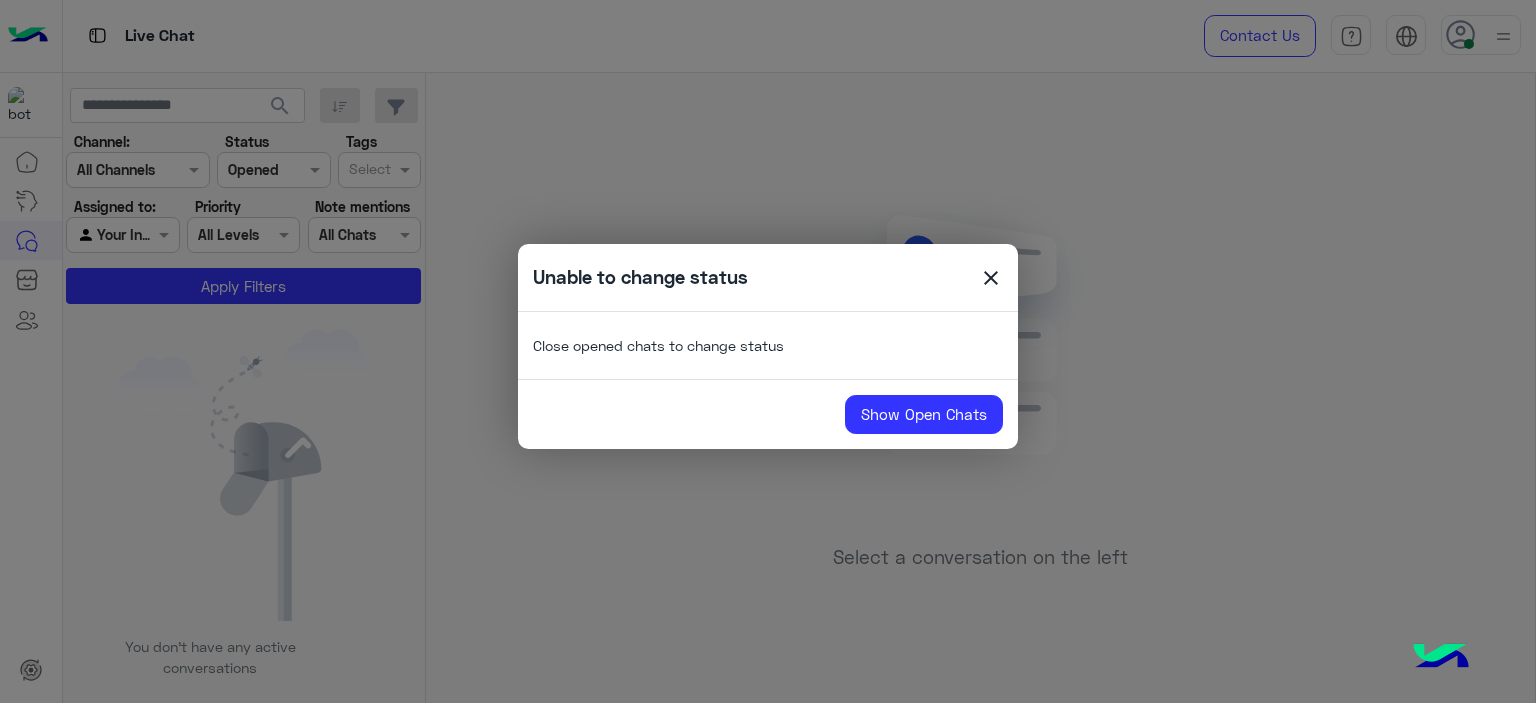 click on "close" 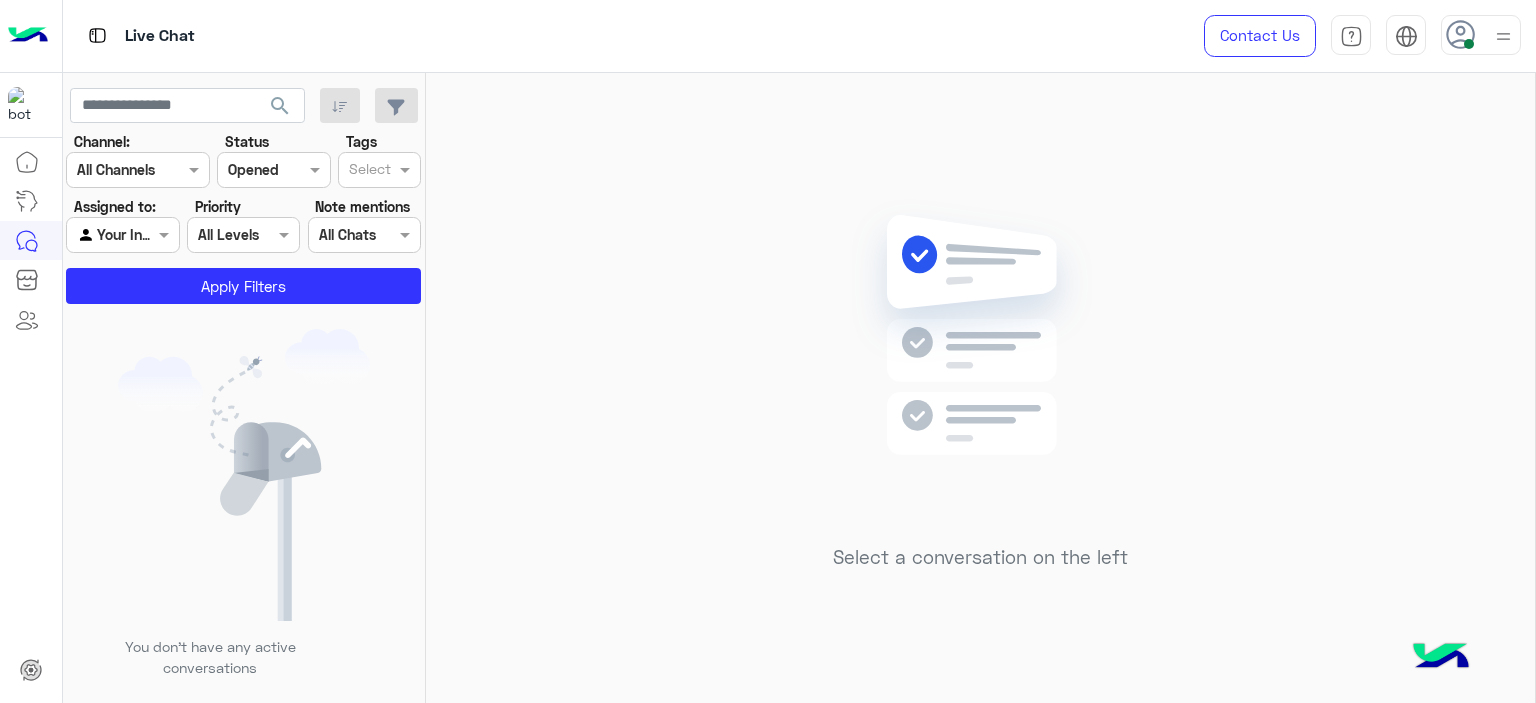 click 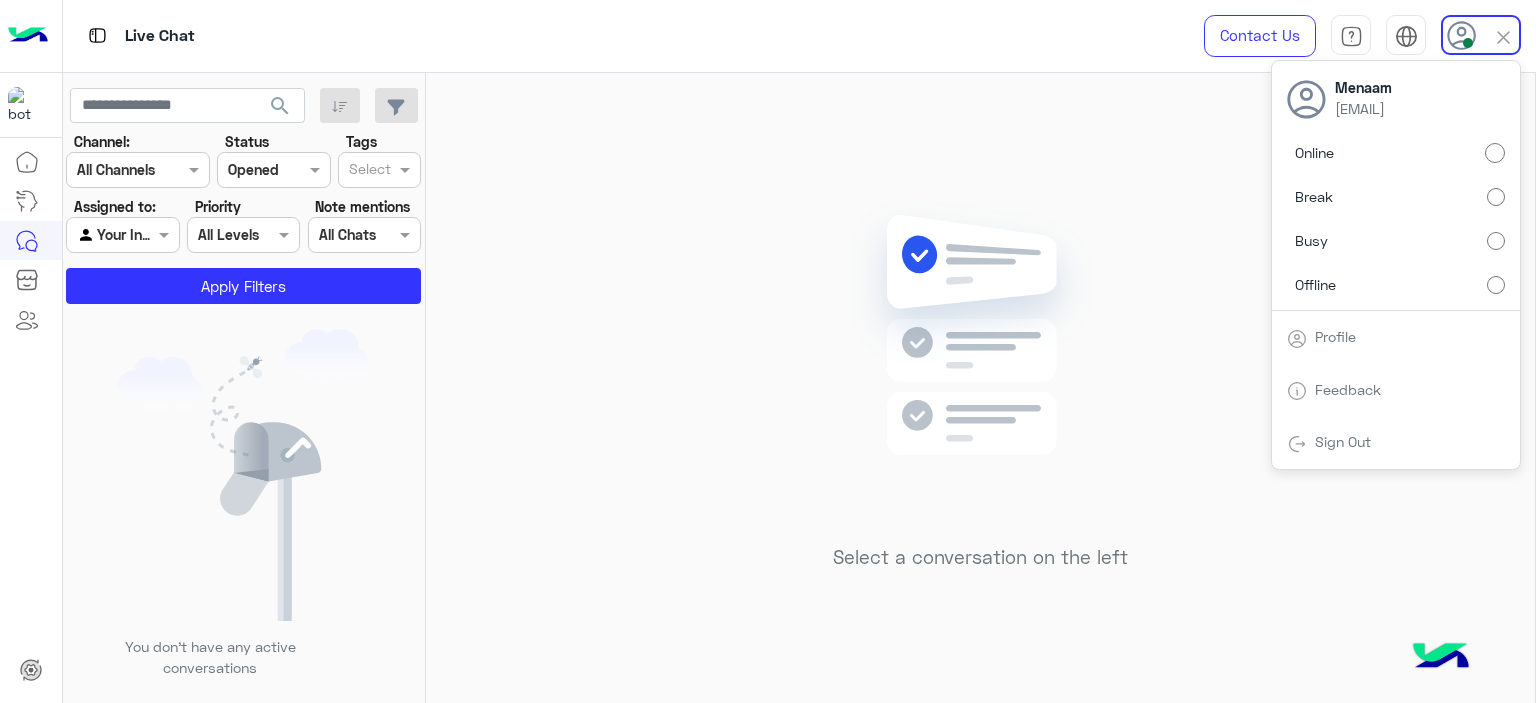click on "Offline" at bounding box center [1396, 284] 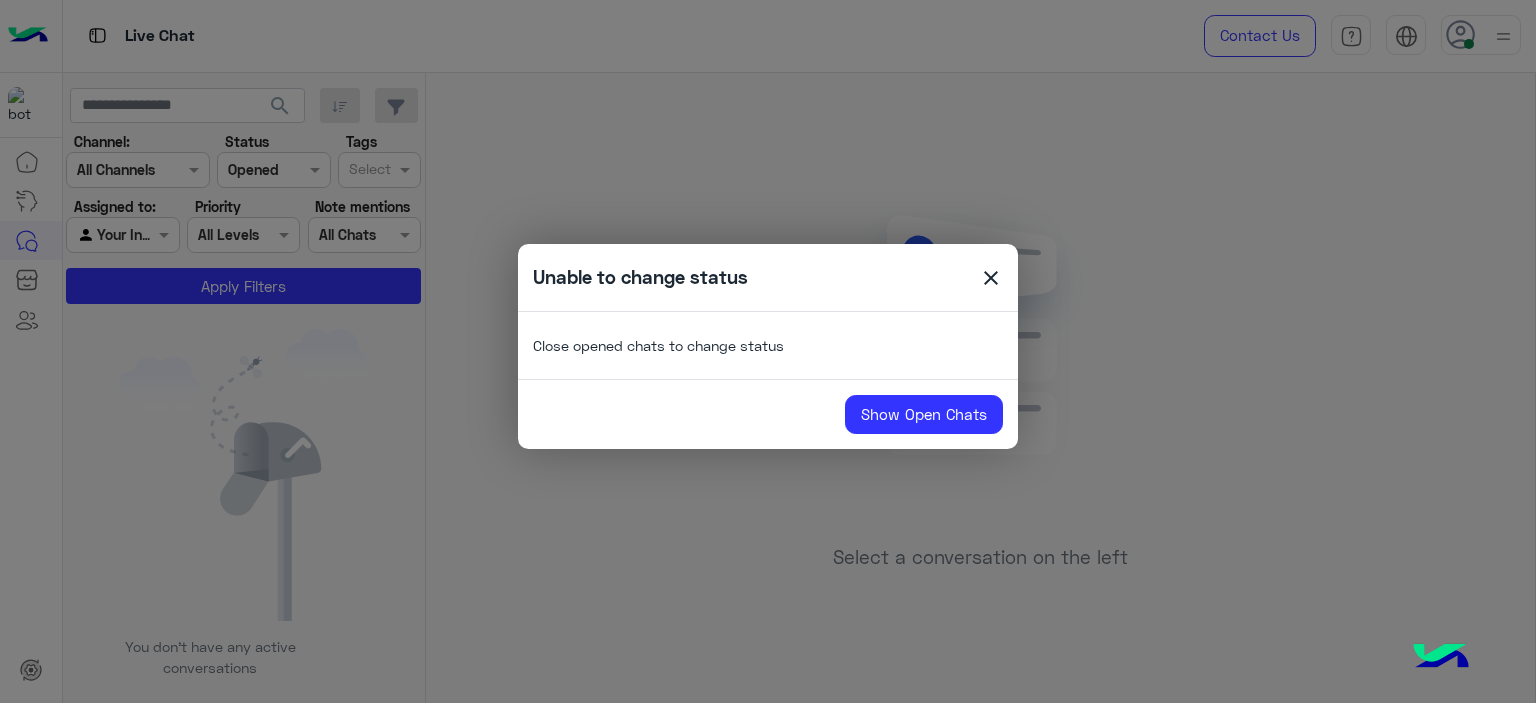 click on "Close opened chats to change status" 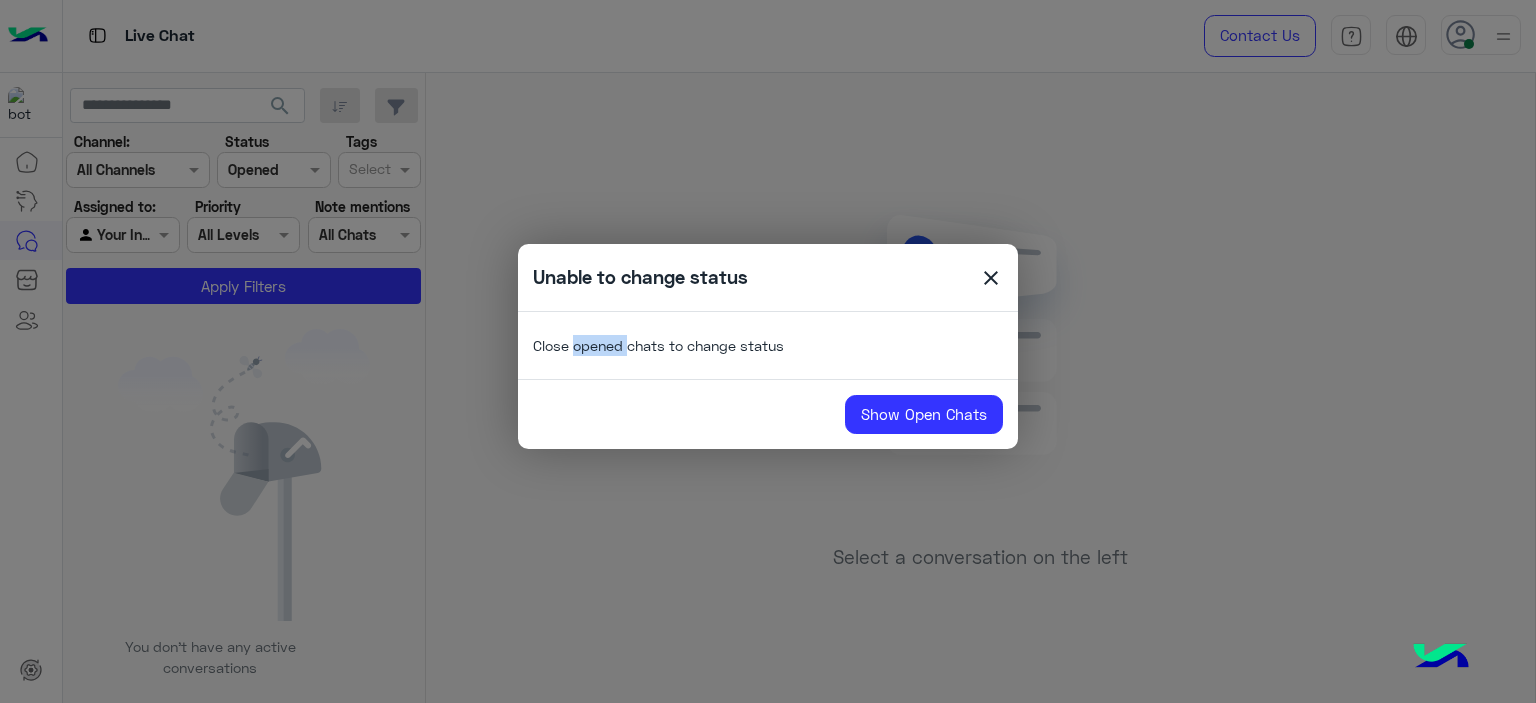 click on "Close opened chats to change status" 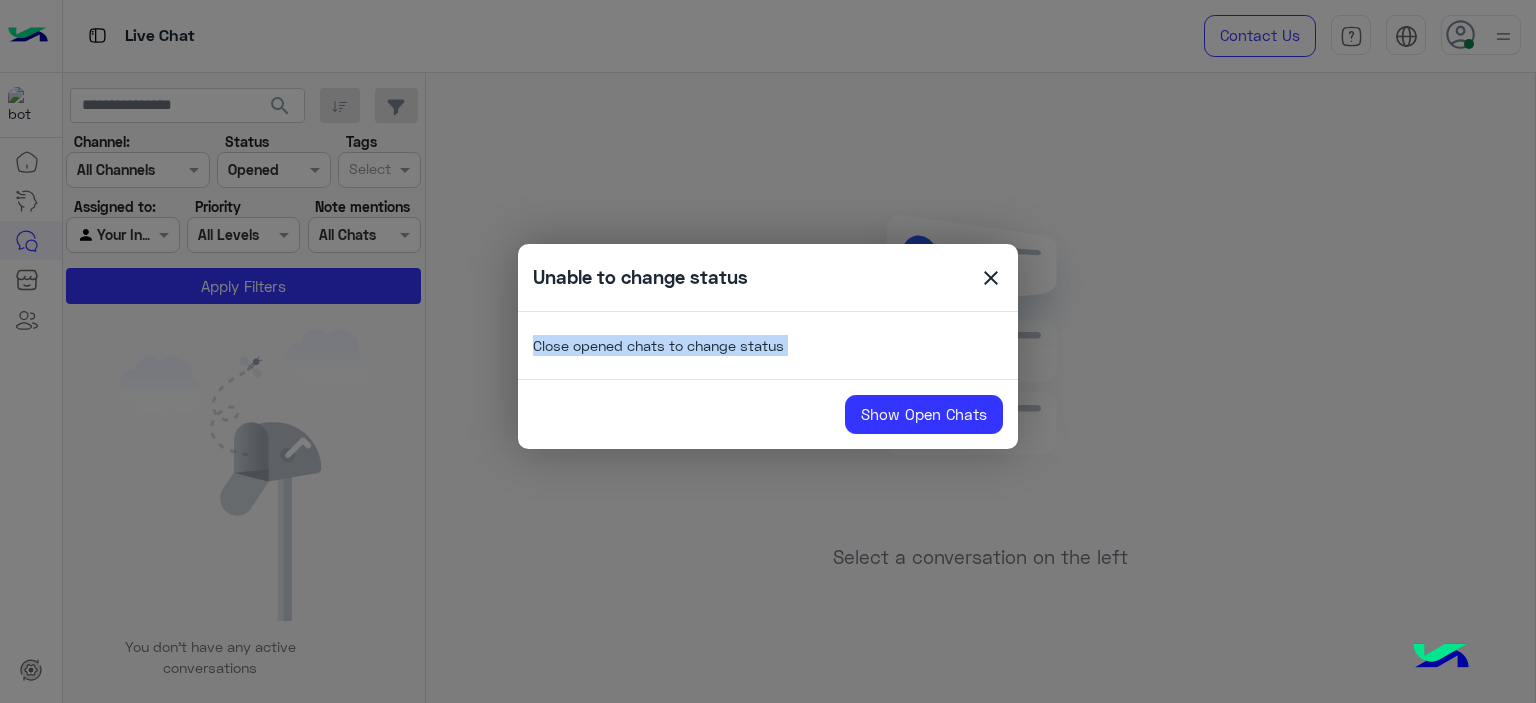 click on "Close opened chats to change status" 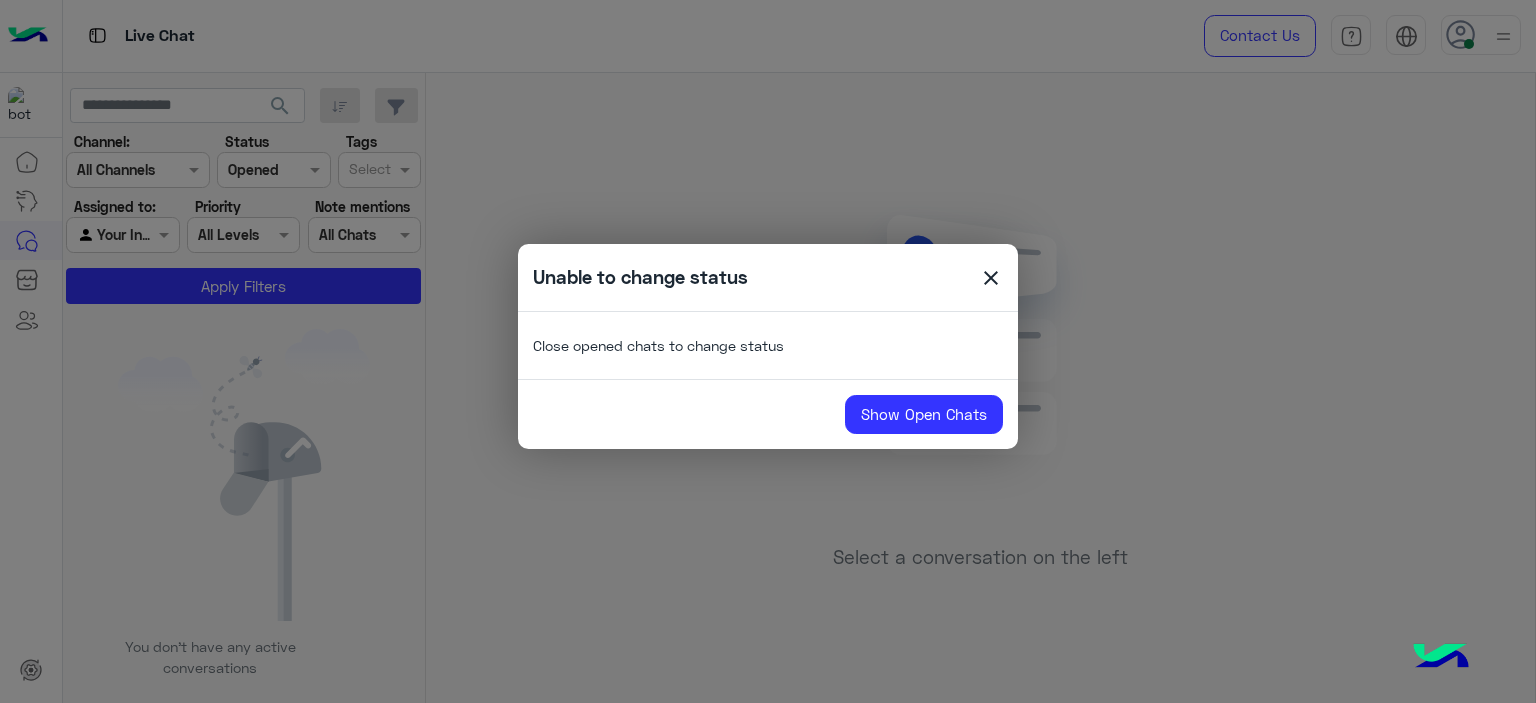 click on "close" 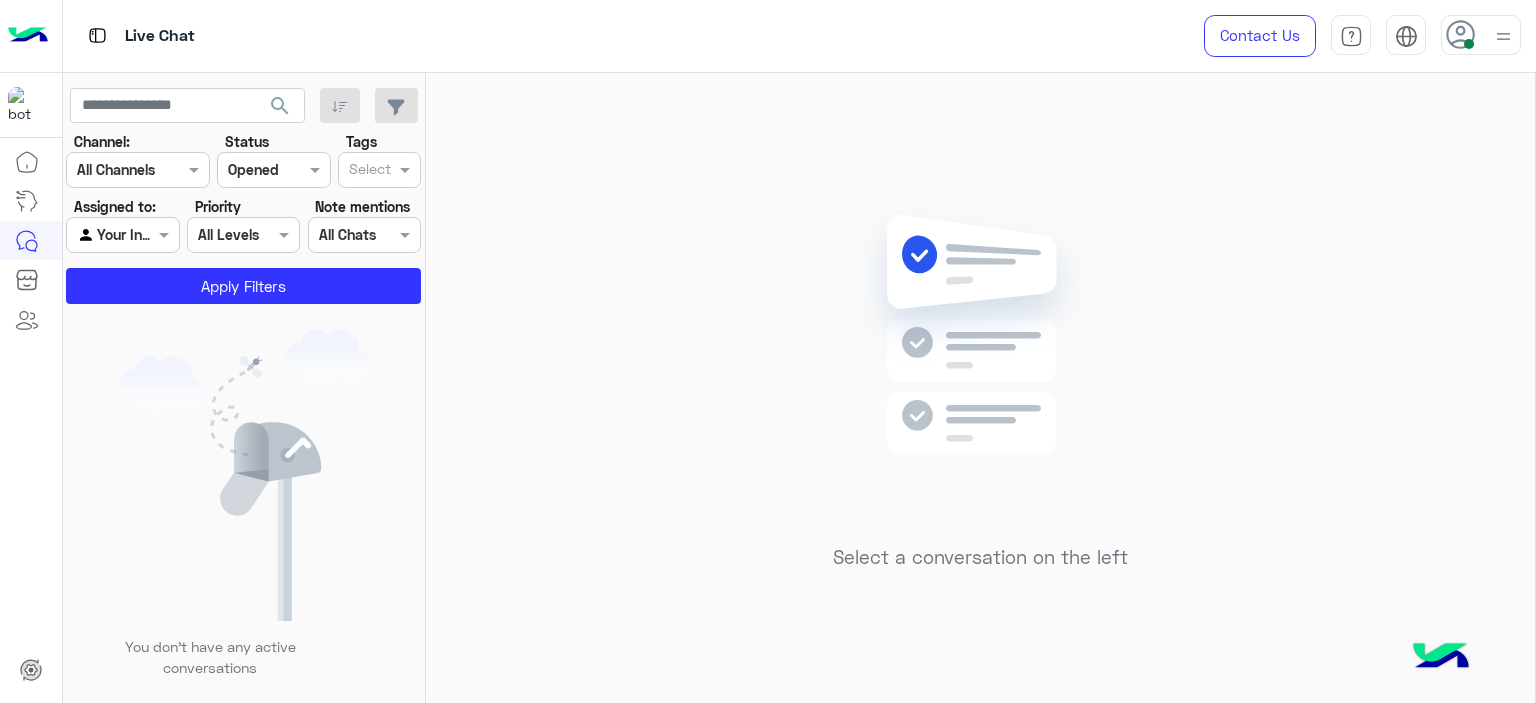 click on "Contact Us  Help Center عربي English" at bounding box center (1355, 36) 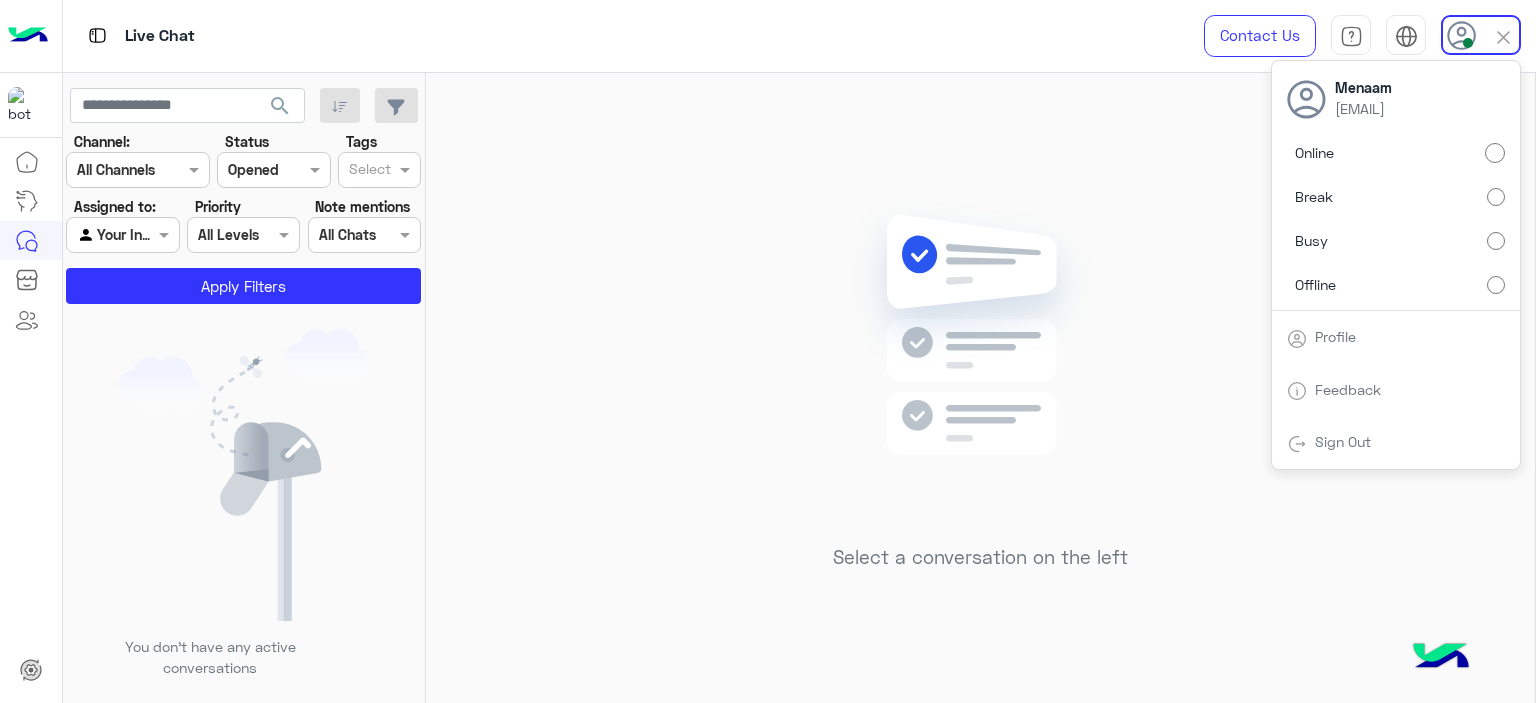 click on "Offline" at bounding box center [1396, 284] 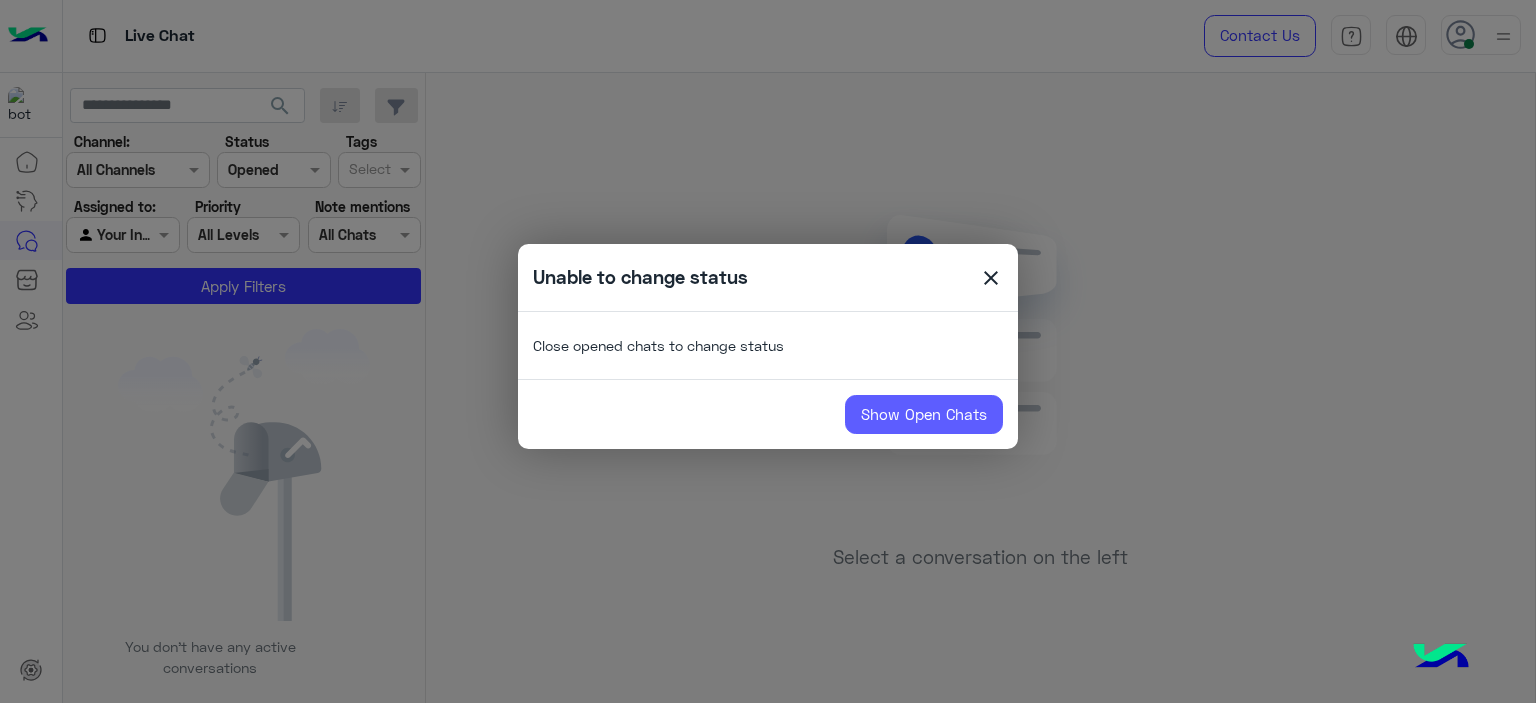 click on "Show Open Chats" 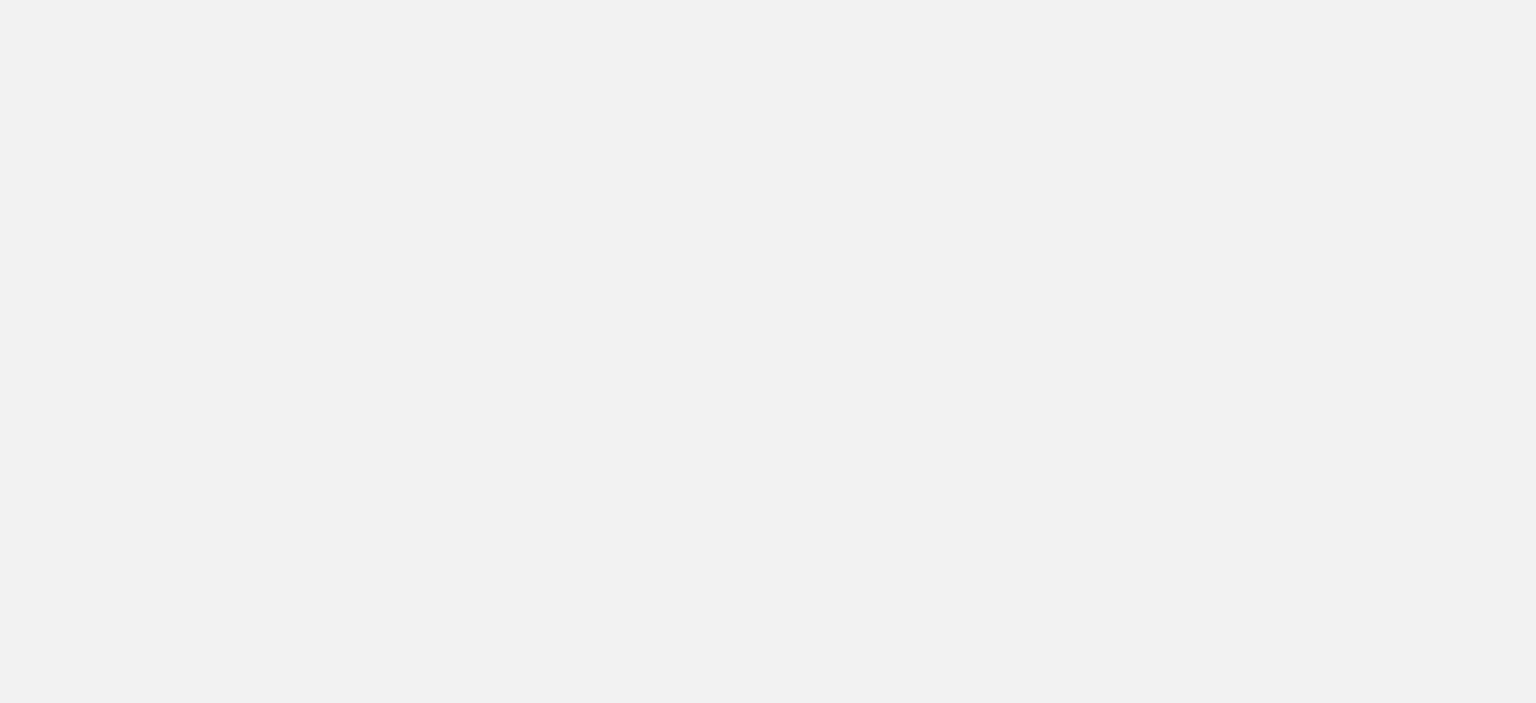 scroll, scrollTop: 0, scrollLeft: 0, axis: both 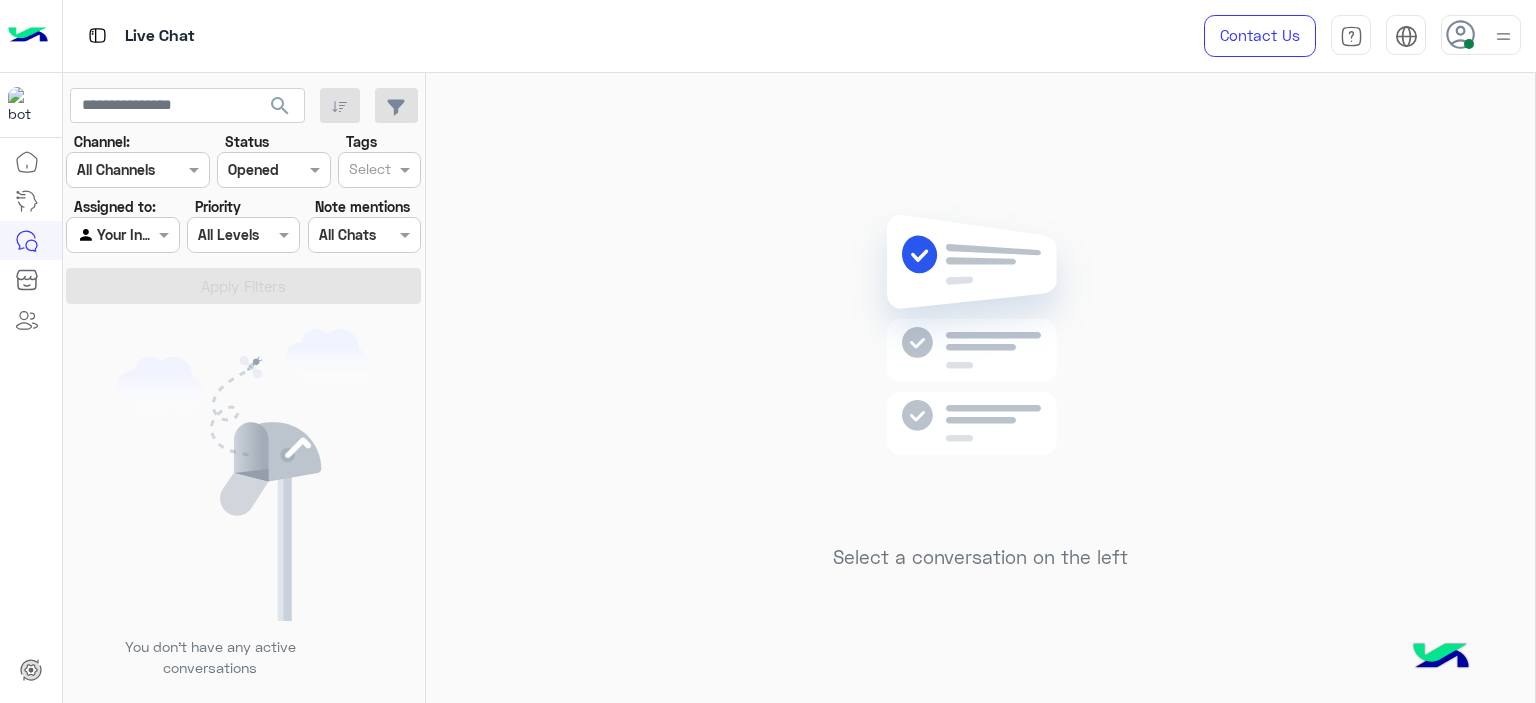 click at bounding box center (1481, 35) 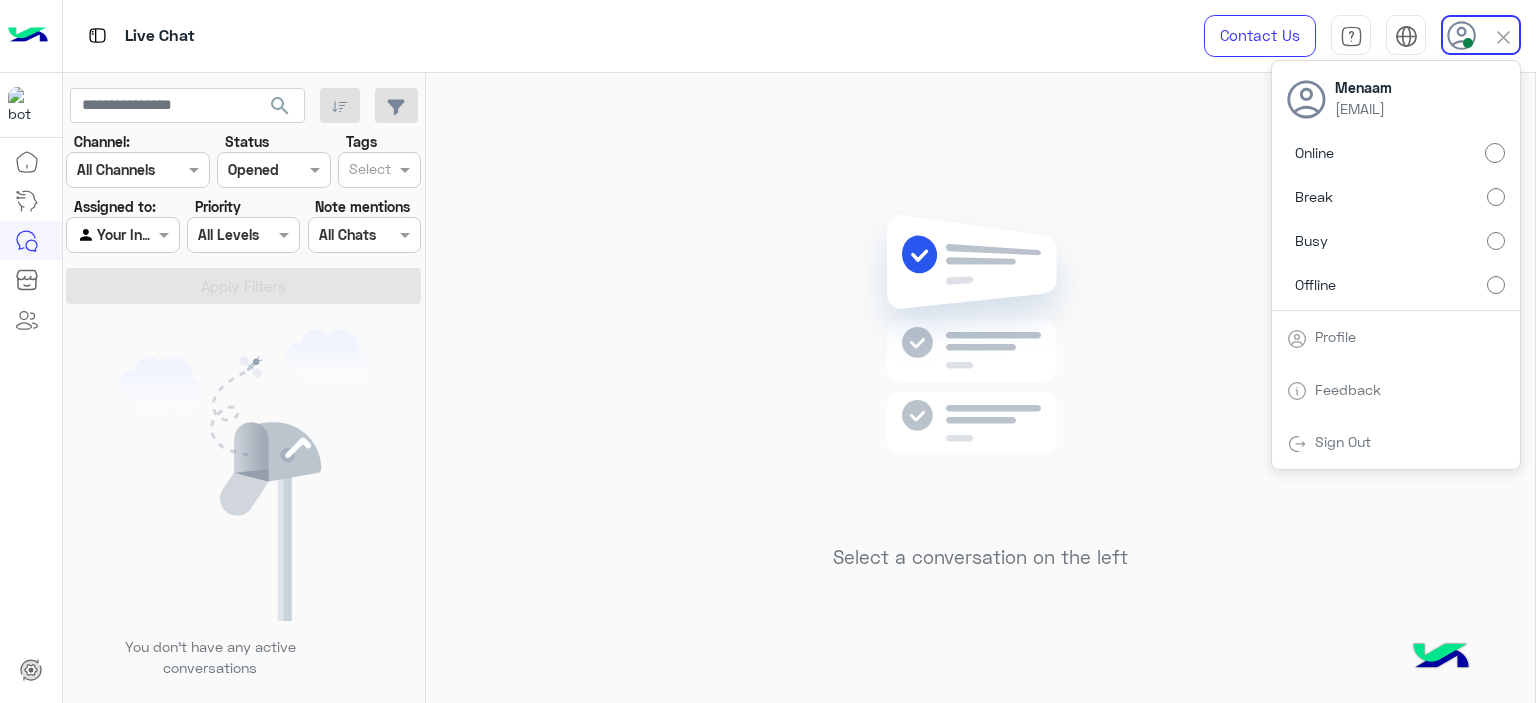 click on "Offline" at bounding box center [1396, 284] 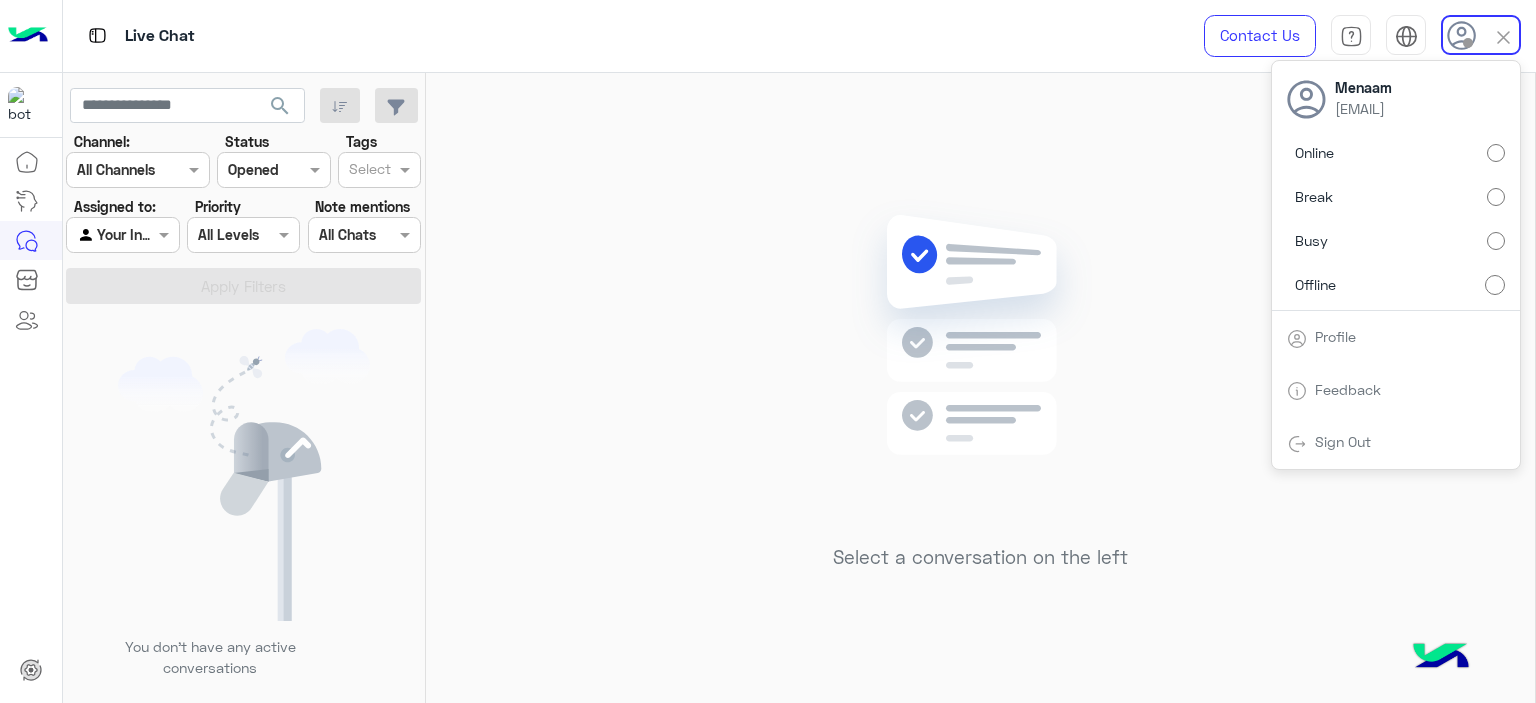 click on "Select a conversation on the left" 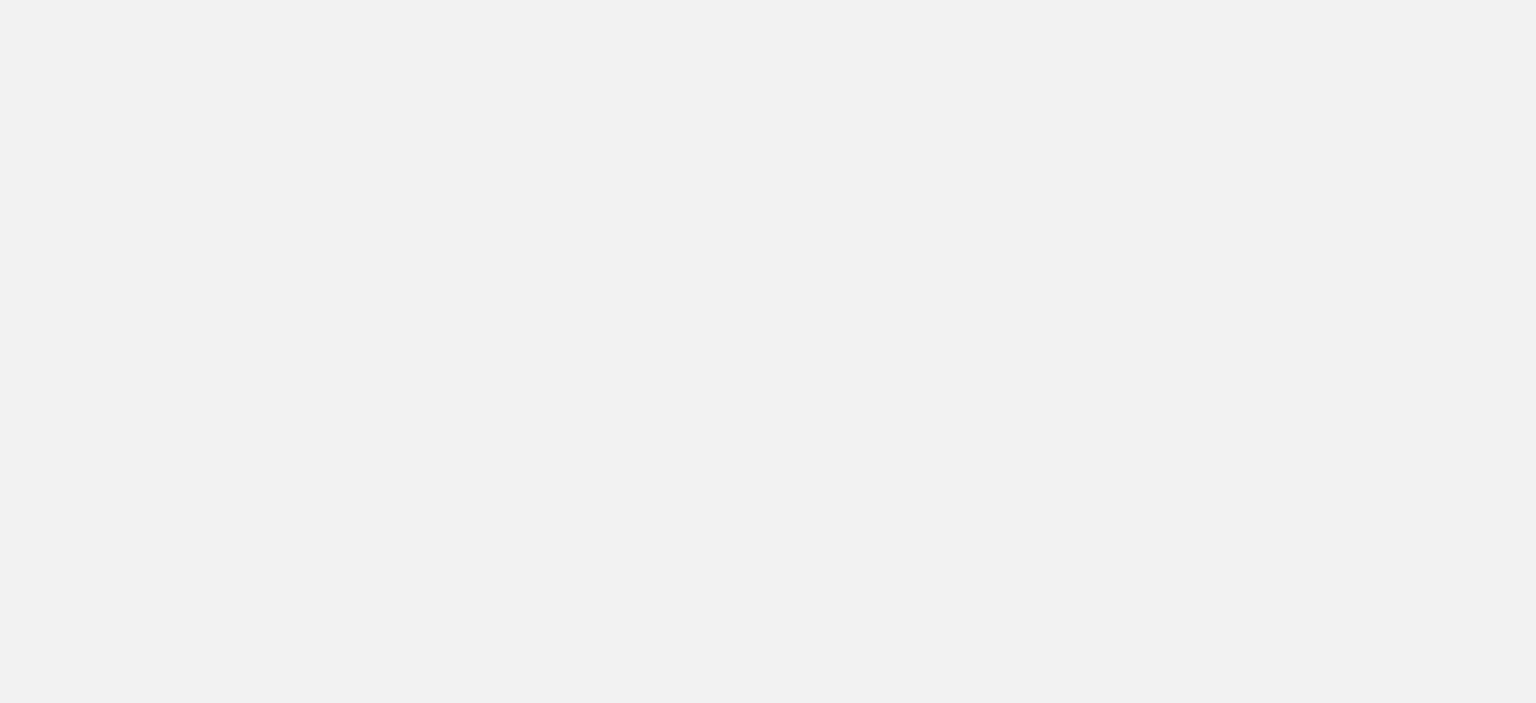 scroll, scrollTop: 0, scrollLeft: 0, axis: both 